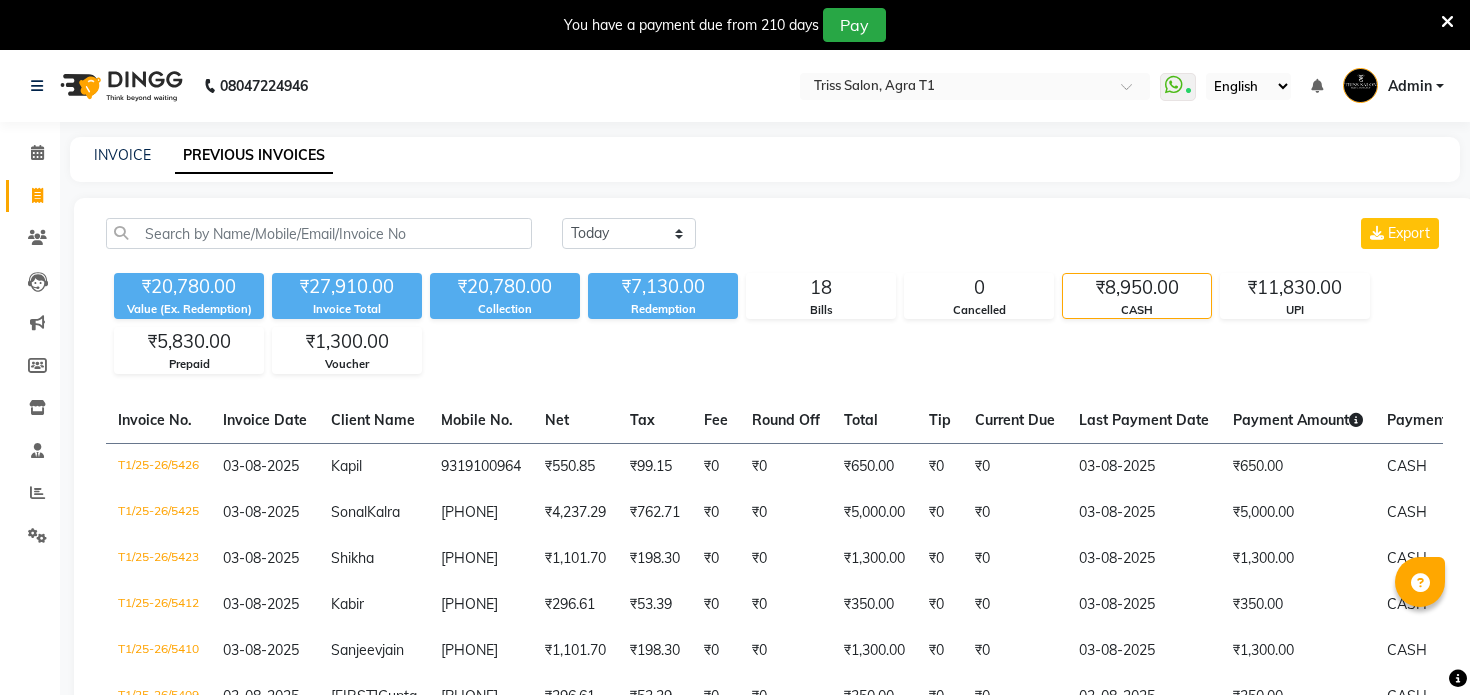 scroll, scrollTop: 0, scrollLeft: 0, axis: both 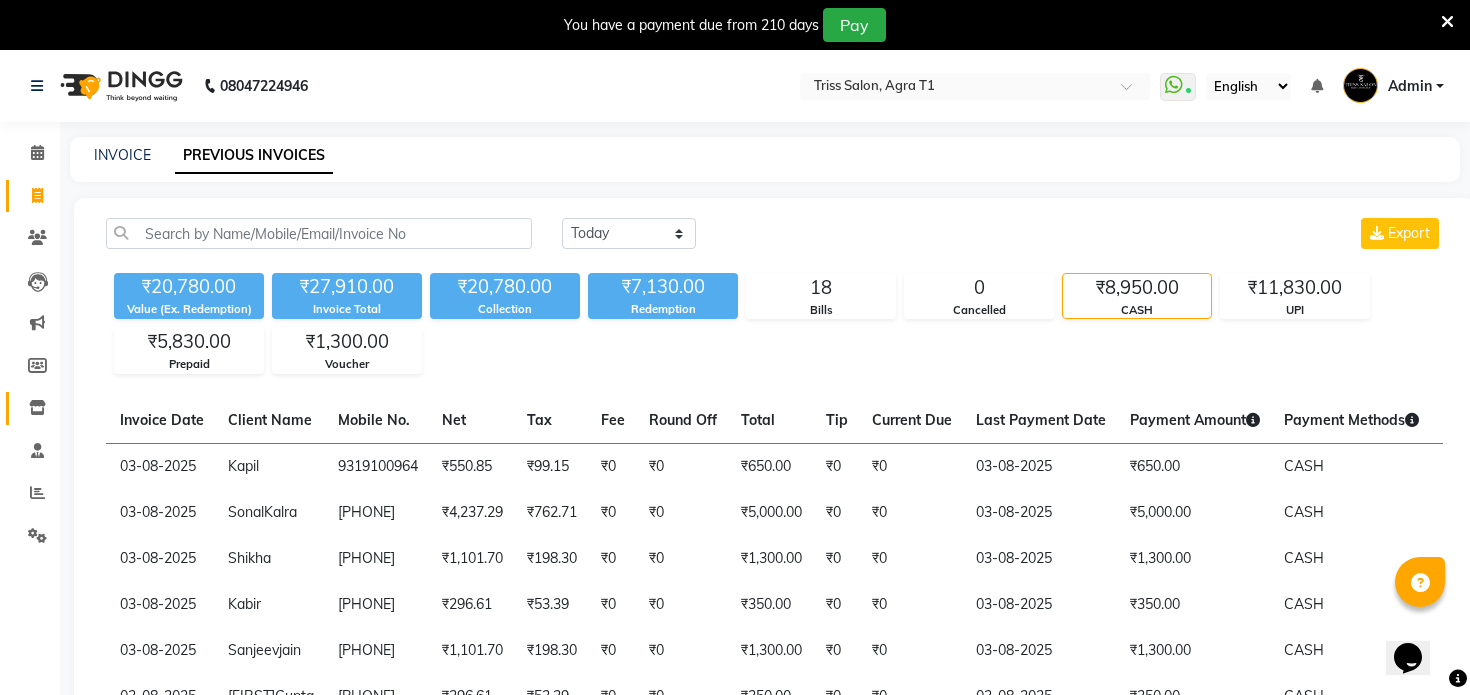 click on "Inventory" 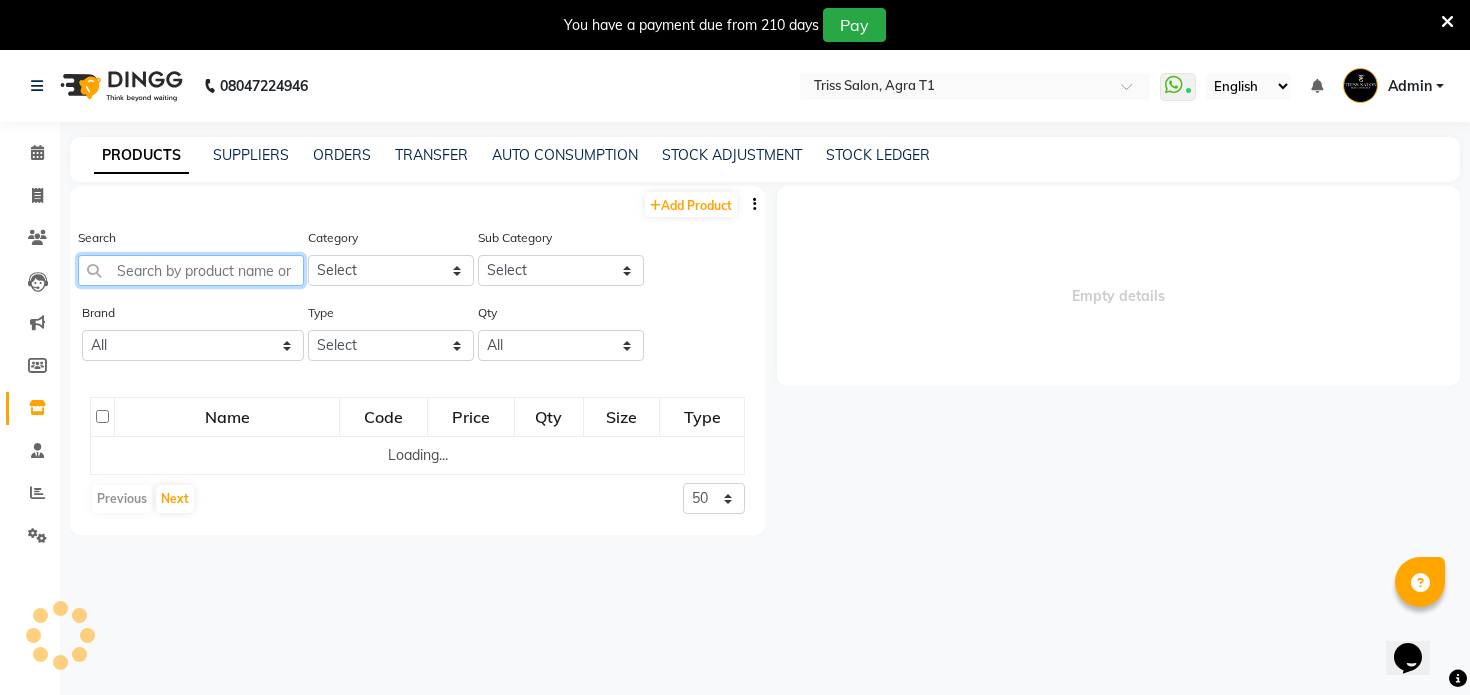 click 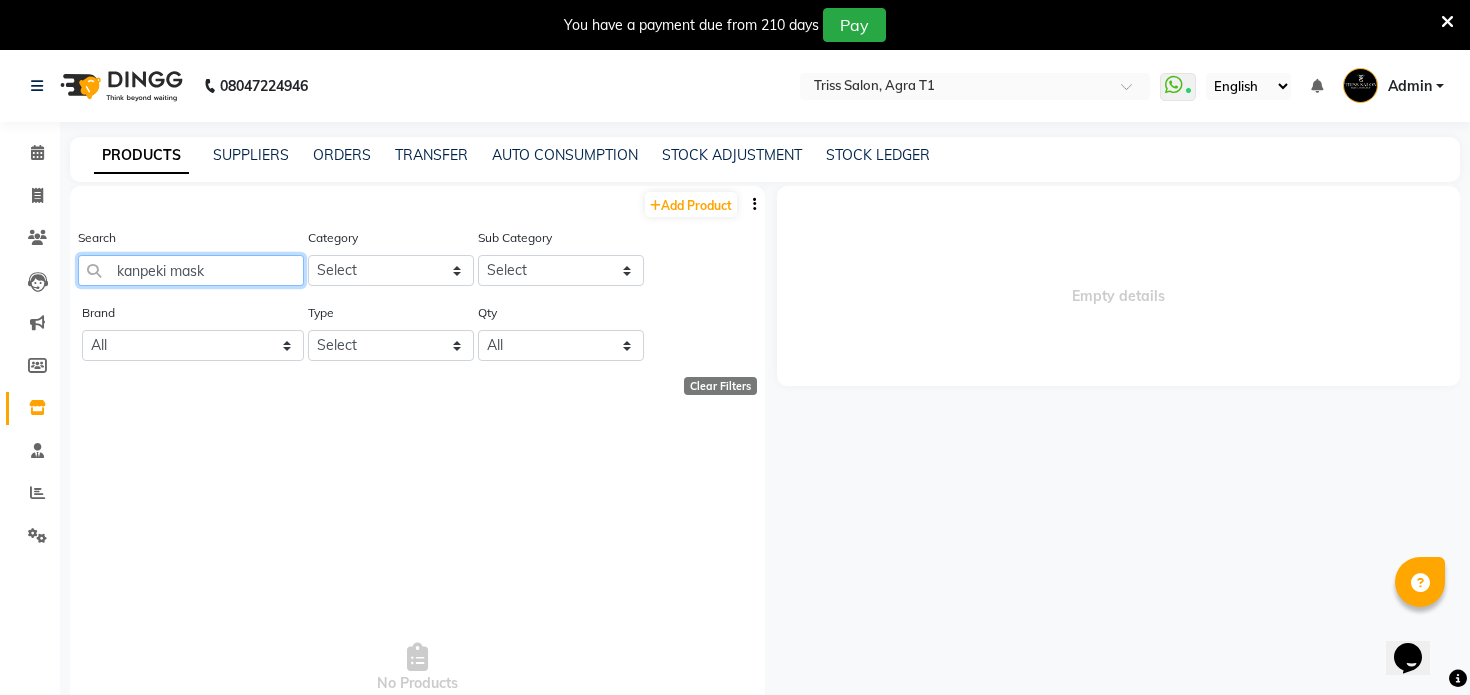 click on "kanpeki mask" 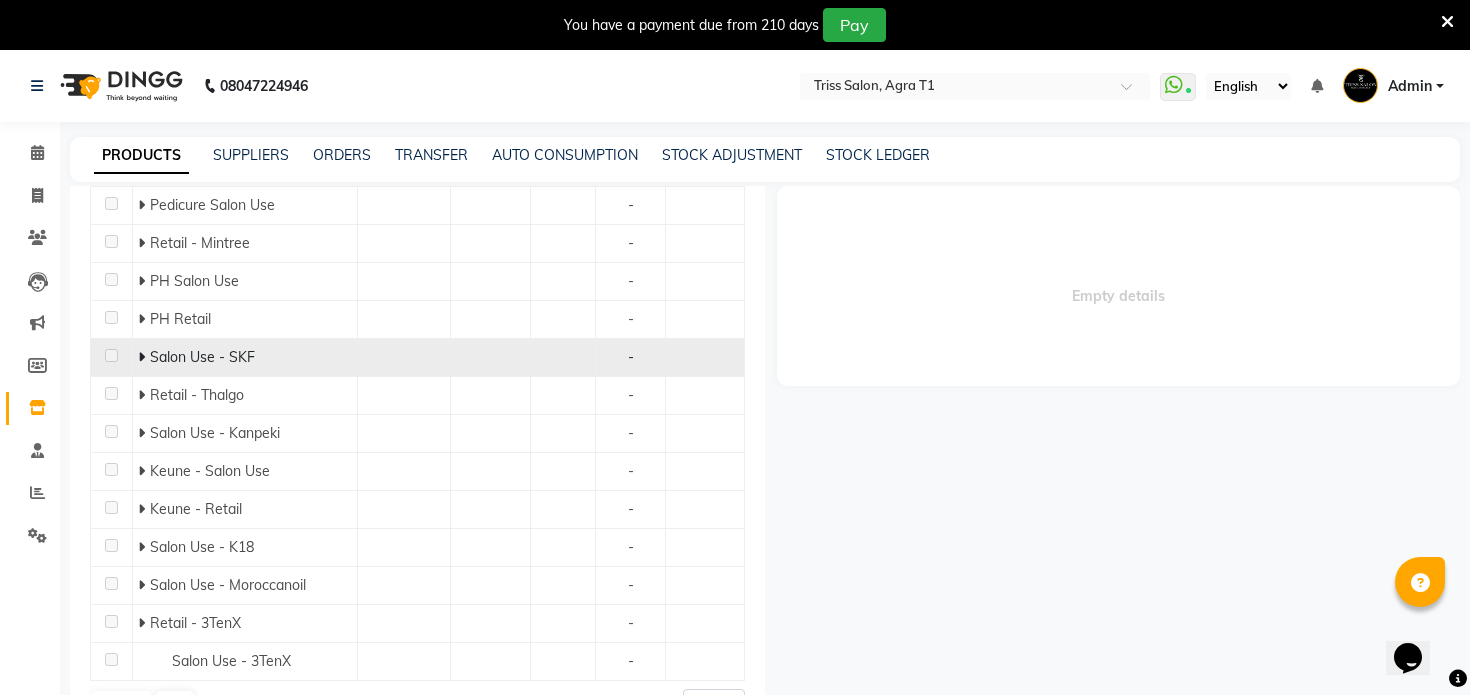scroll, scrollTop: 357, scrollLeft: 0, axis: vertical 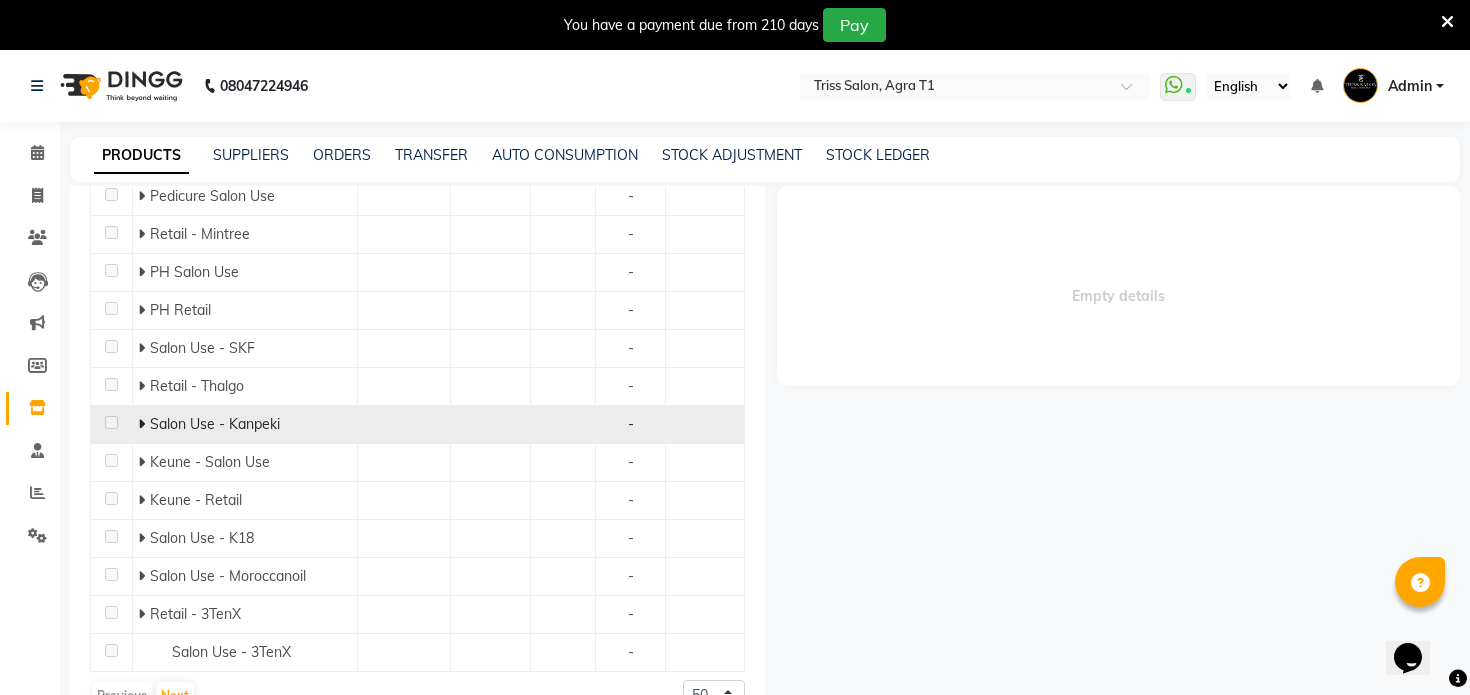 type on "mask" 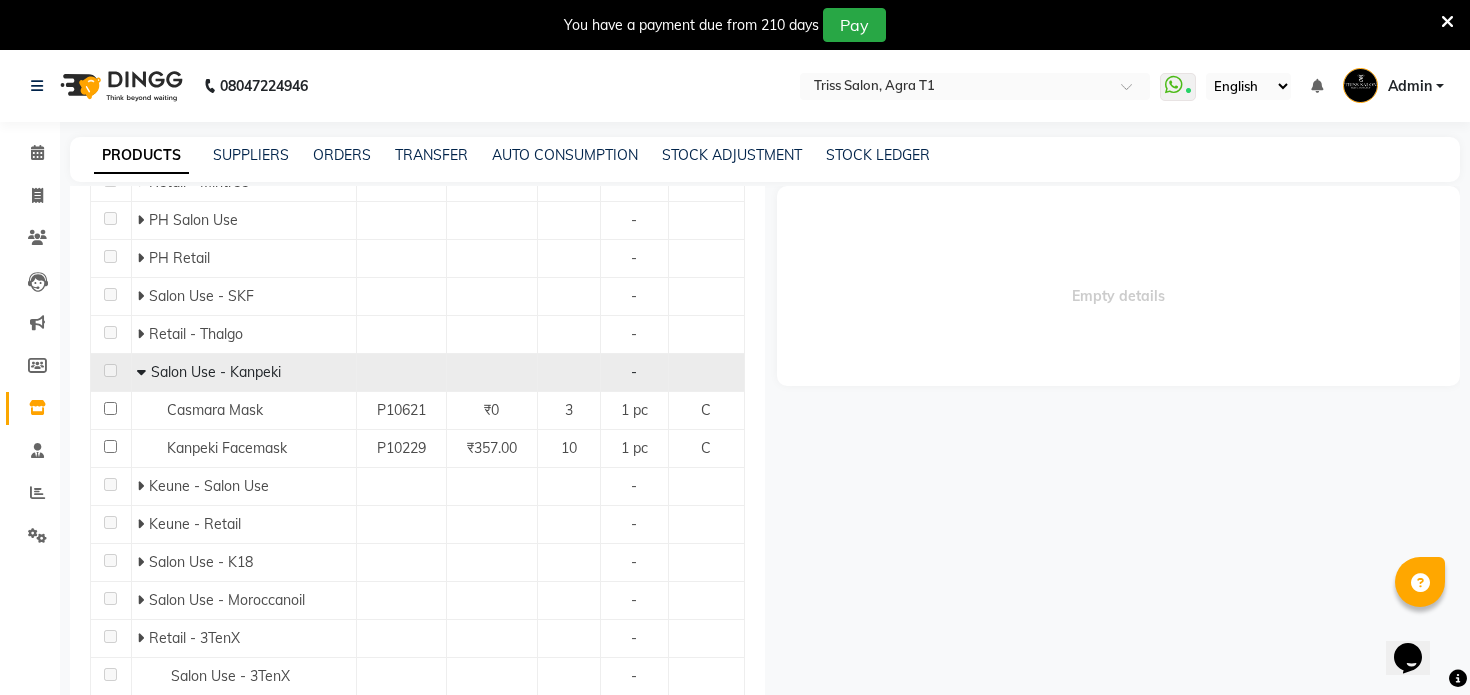 scroll, scrollTop: 437, scrollLeft: 0, axis: vertical 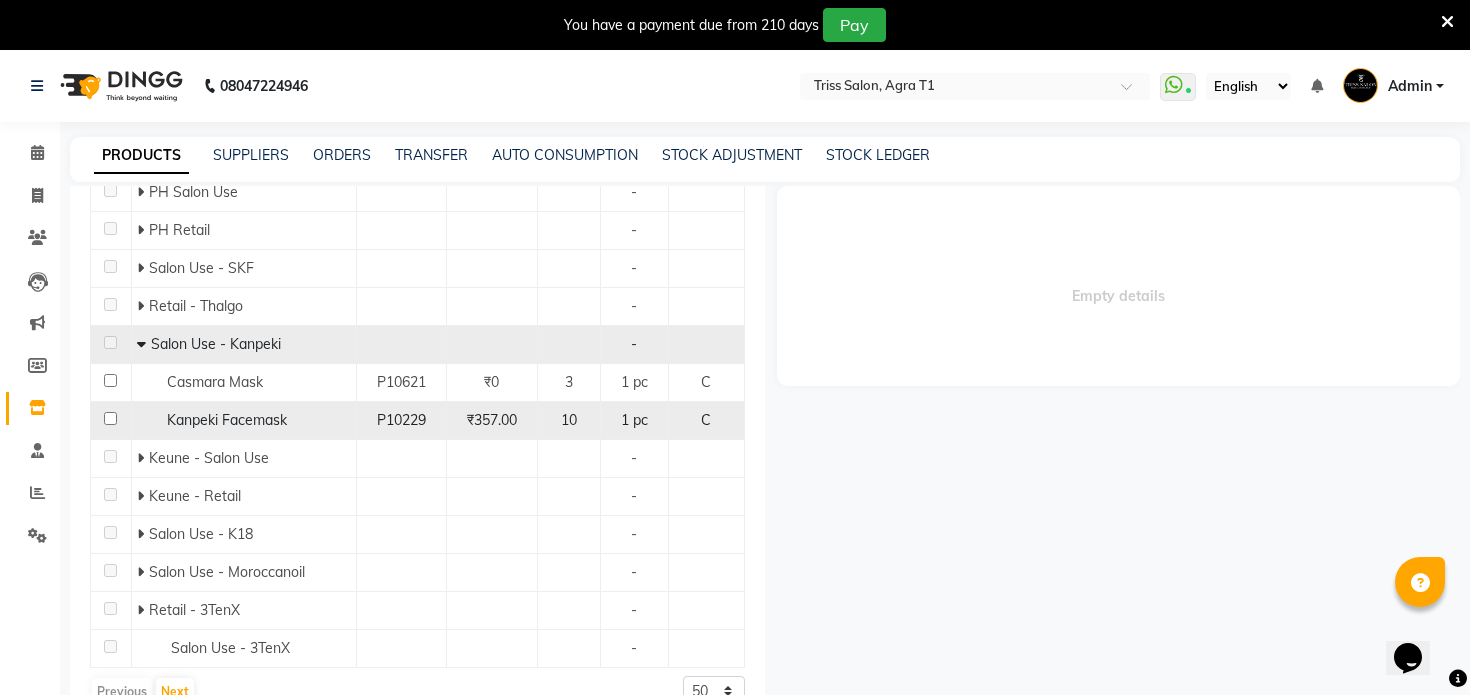 click on "Kanpeki Facemask" 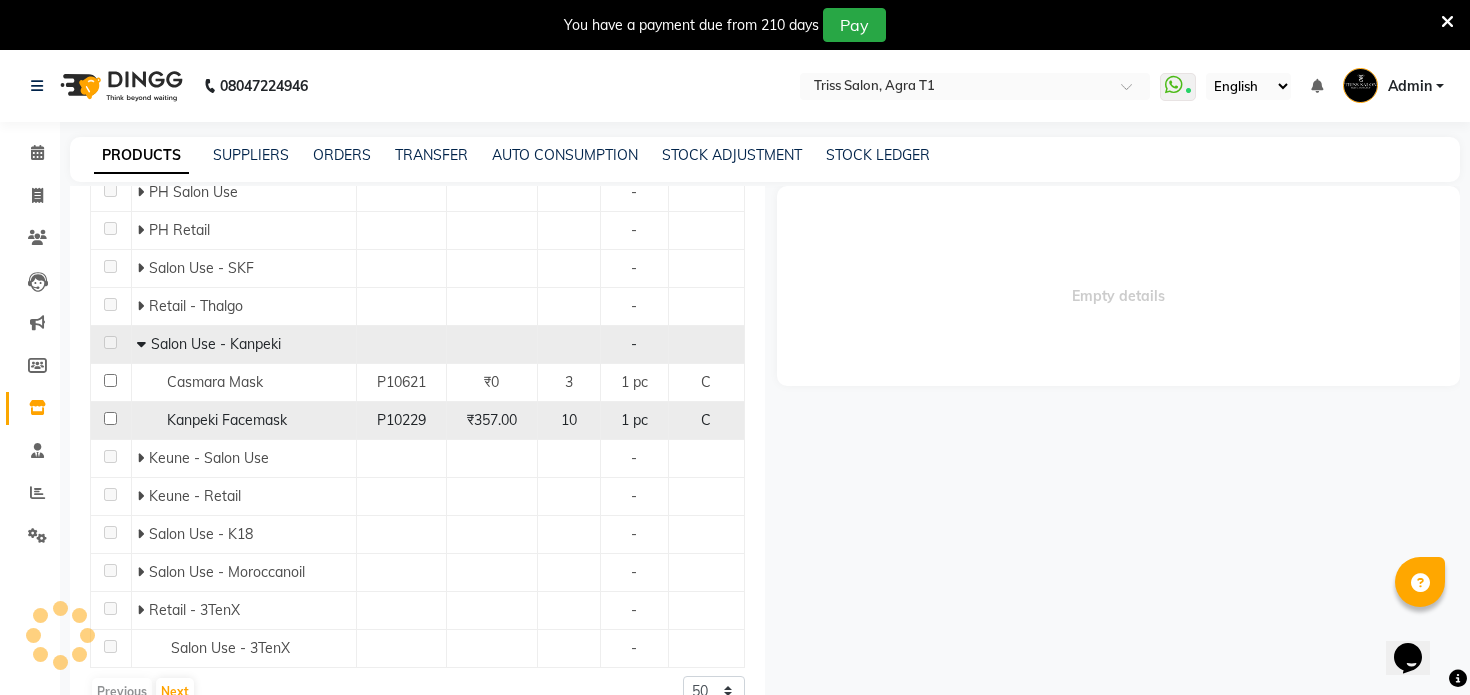 select 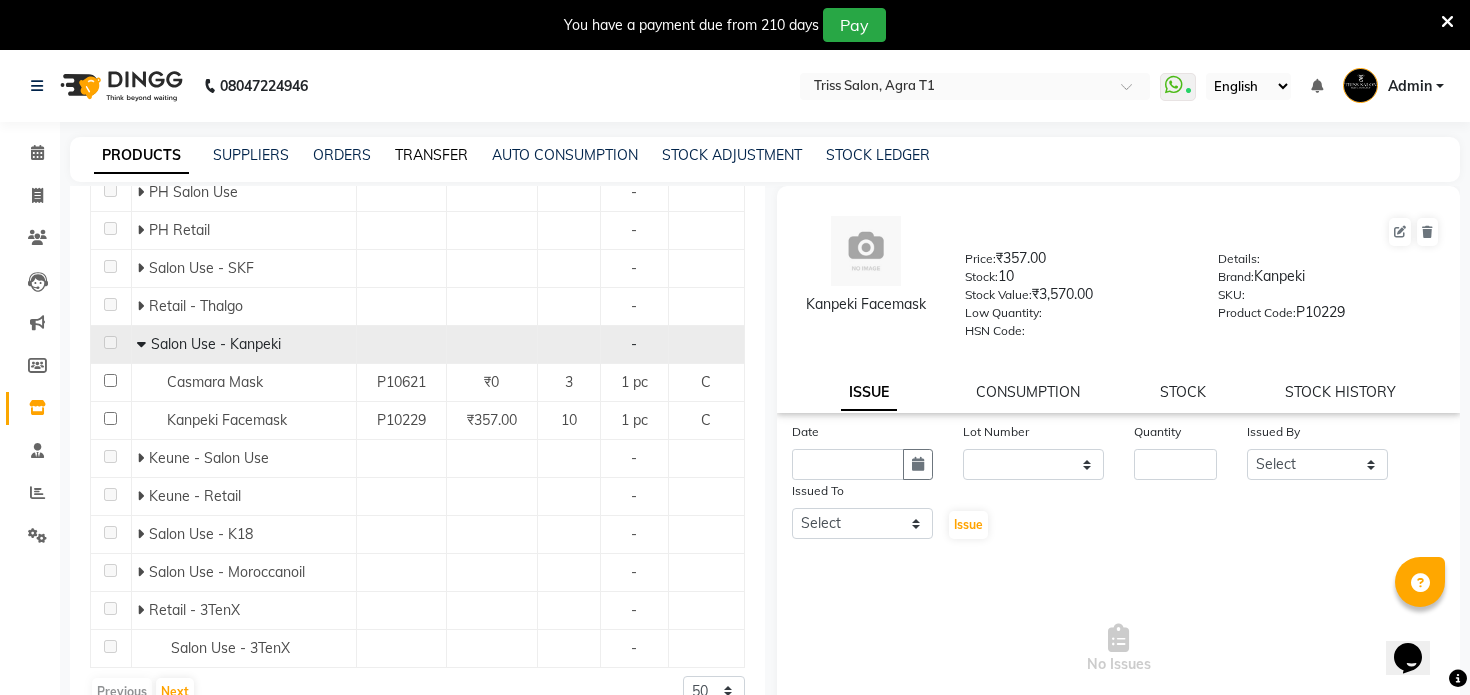 click on "TRANSFER" 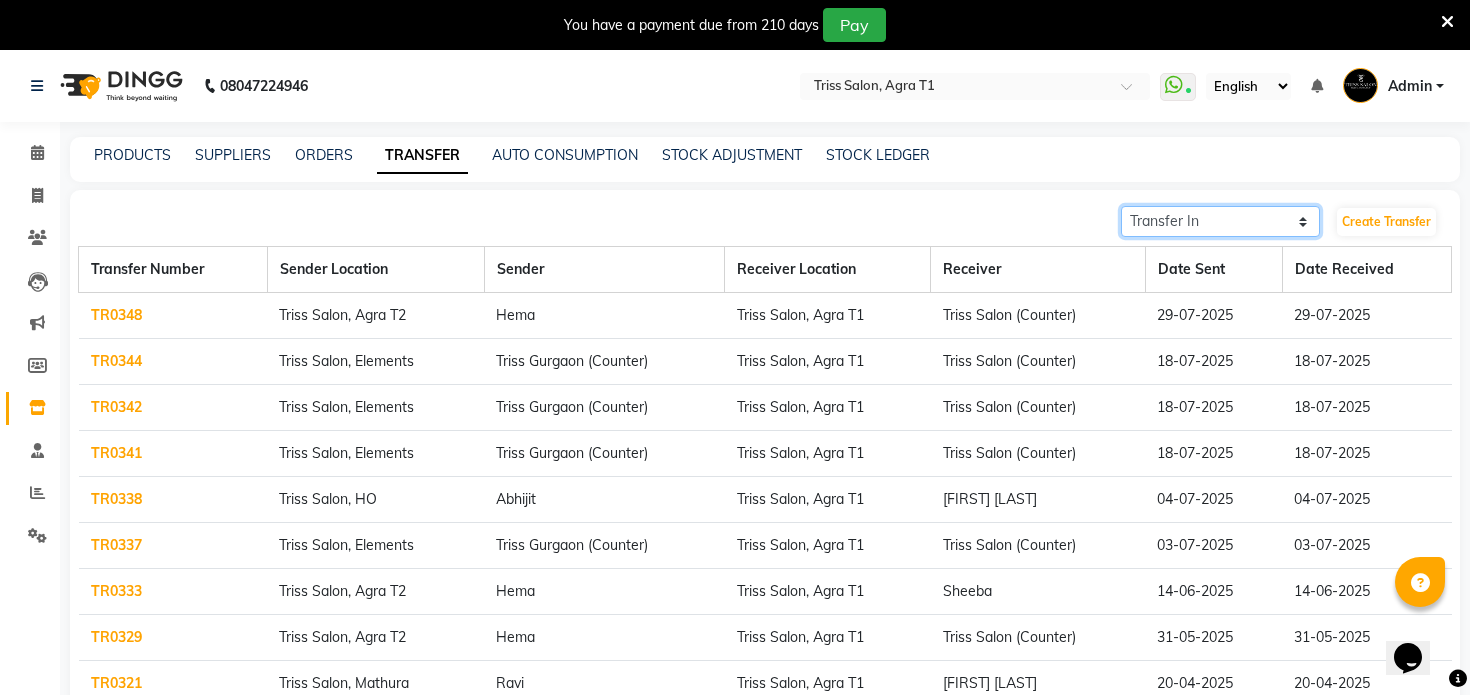 click on "Transfer In Transfer Out" 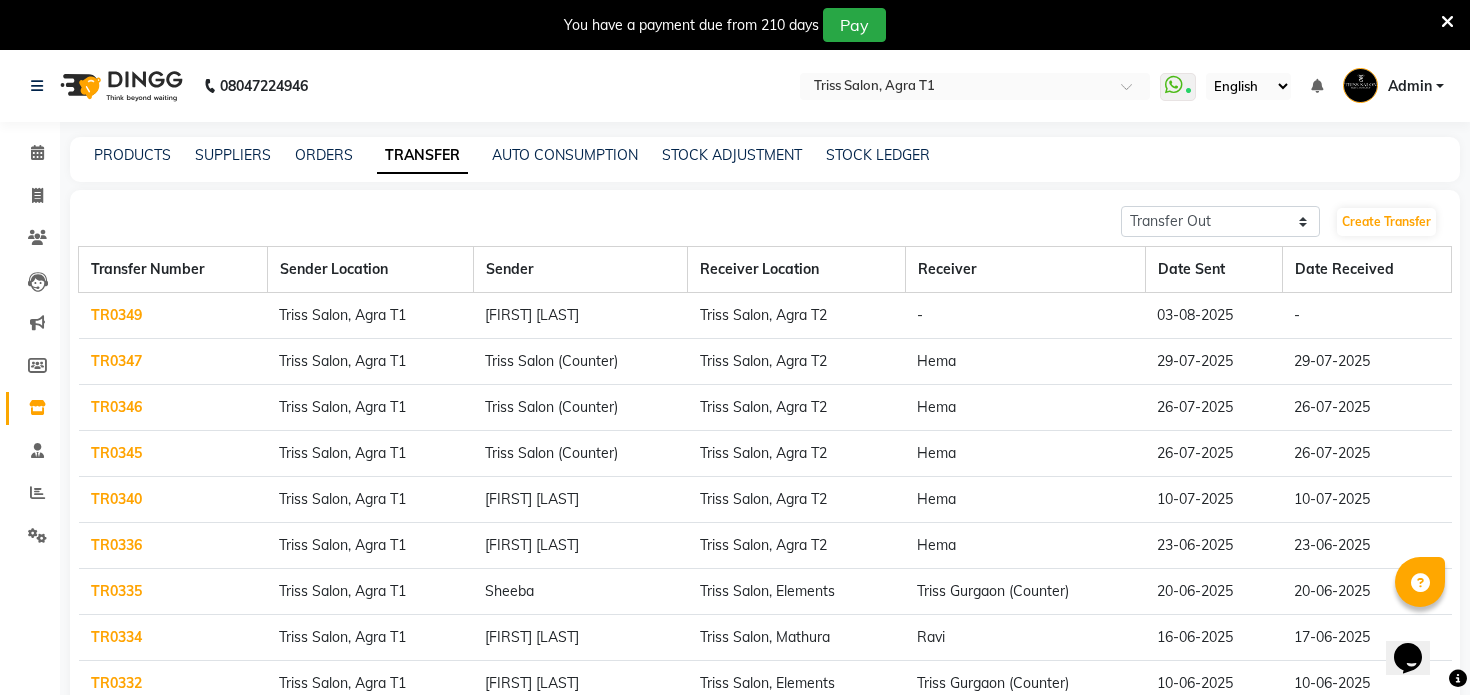 click on "TR0349" 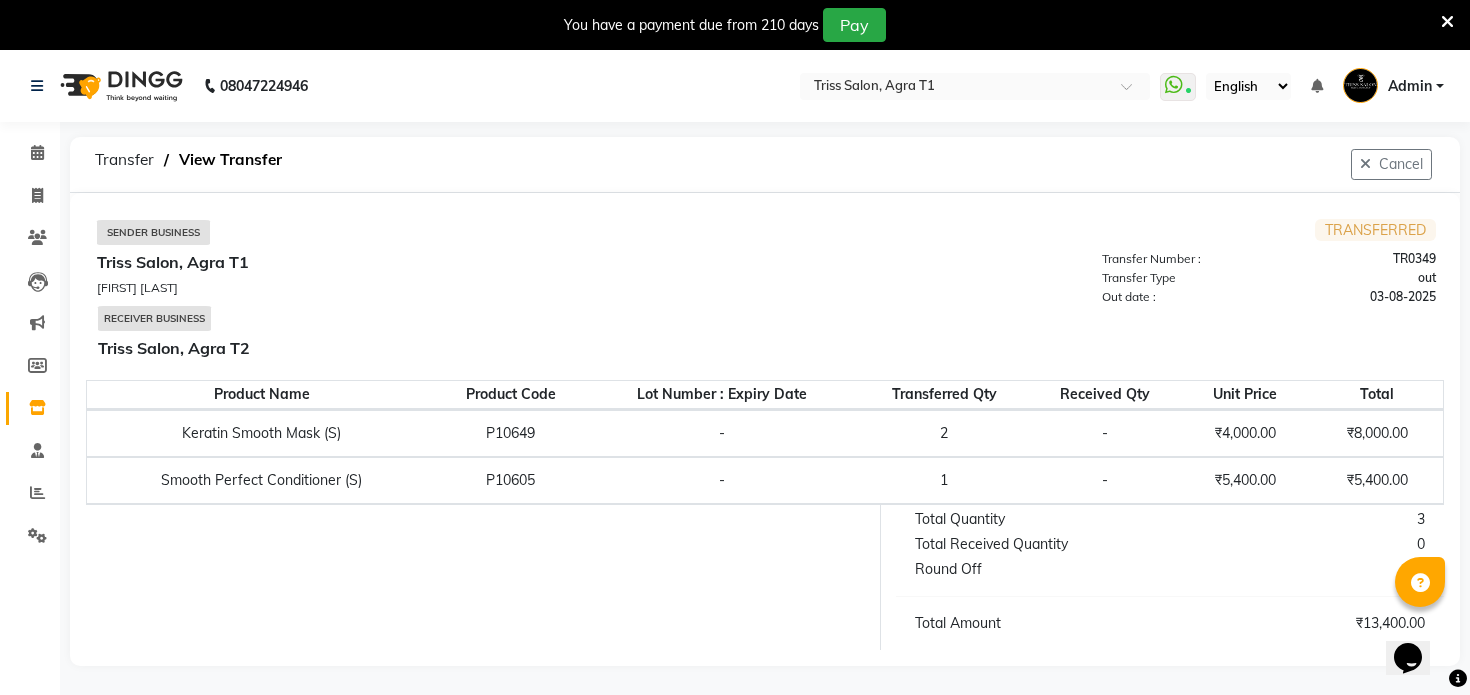 scroll, scrollTop: 50, scrollLeft: 0, axis: vertical 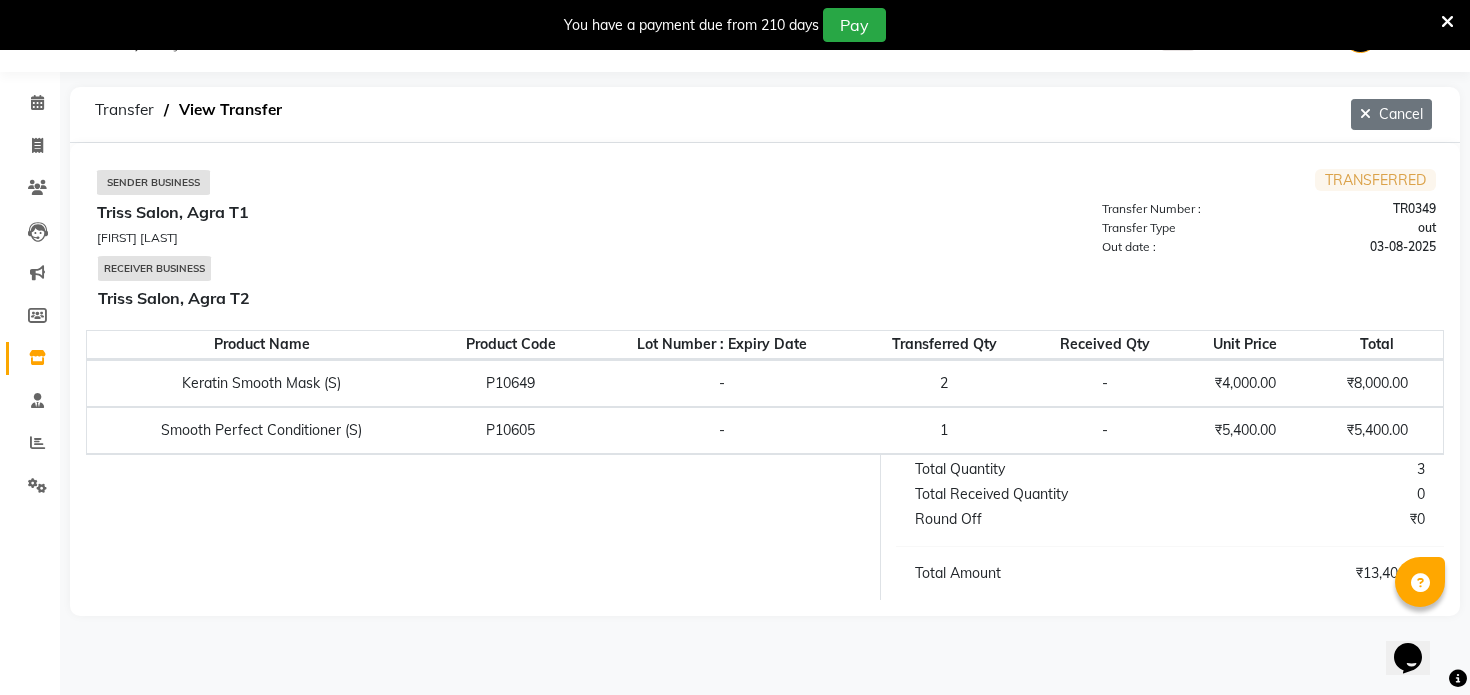 click on "Cancel" 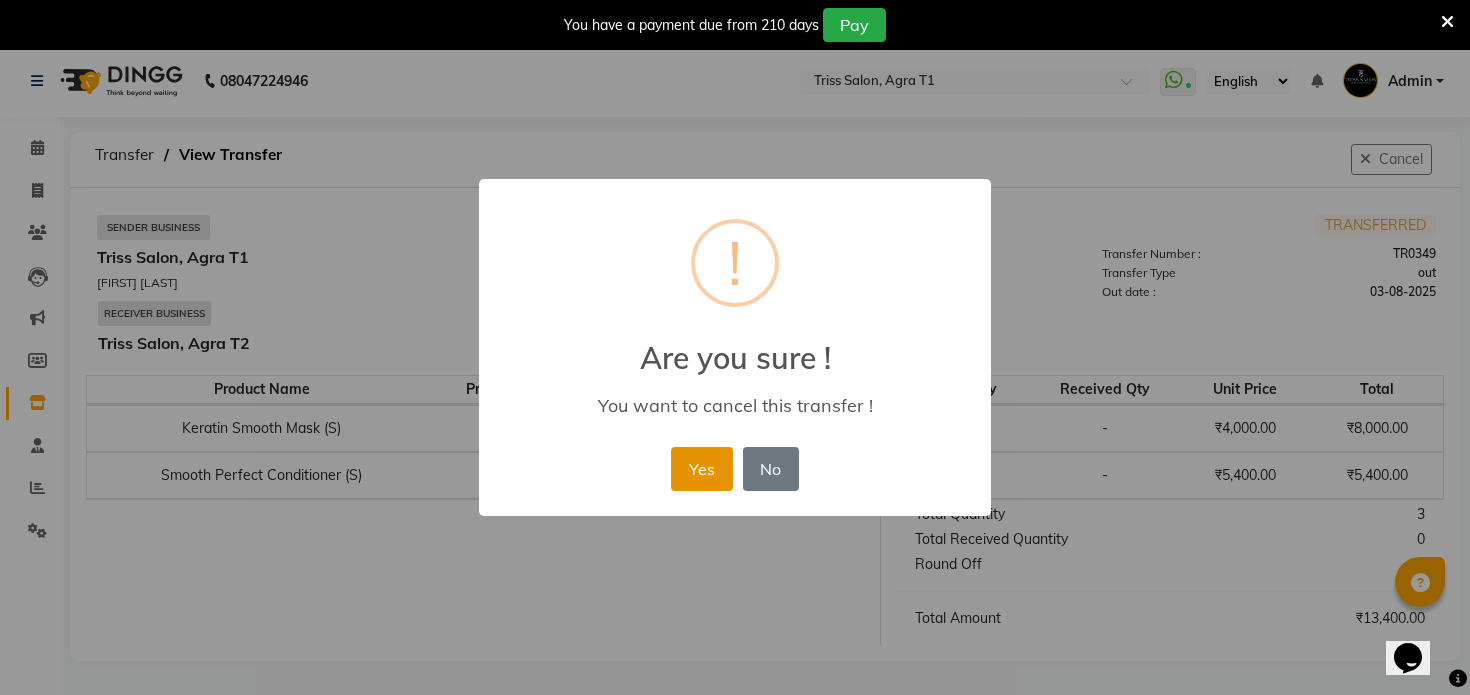 click on "Yes" at bounding box center [701, 469] 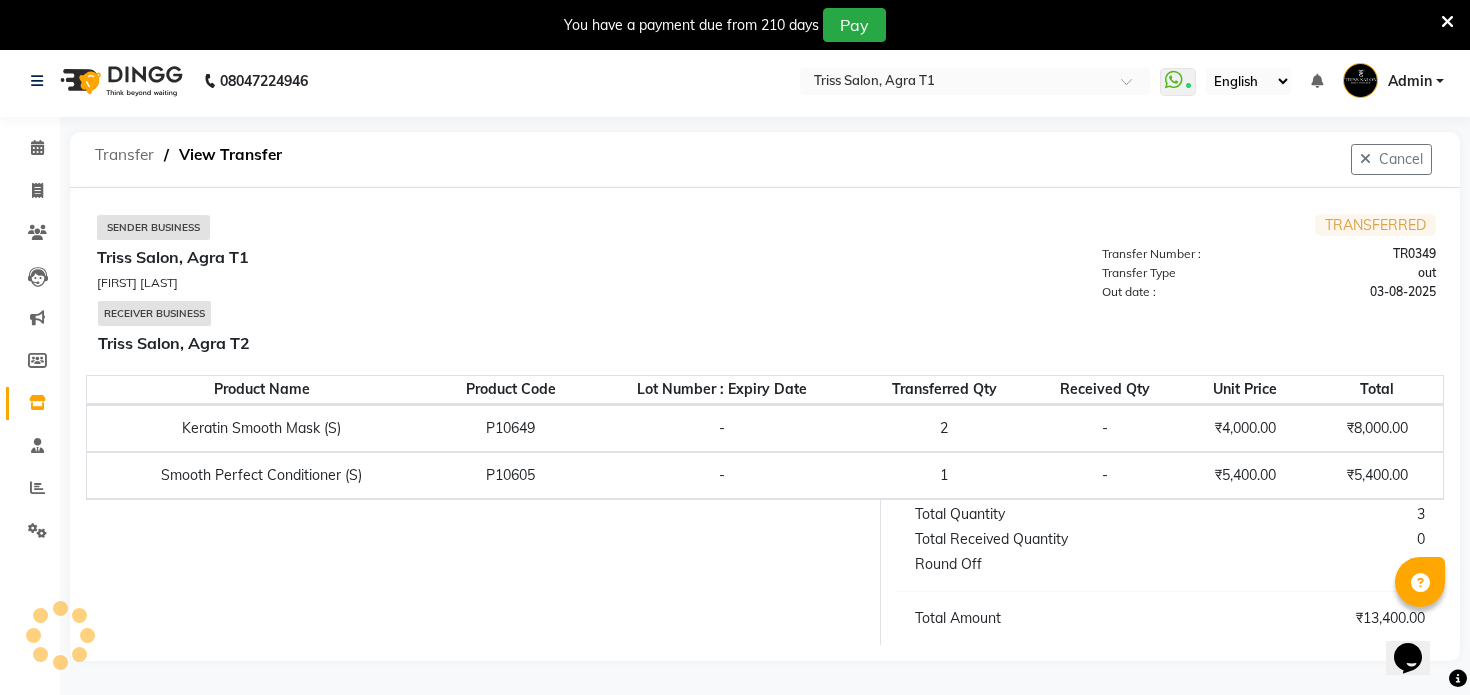 click on "Transfer" 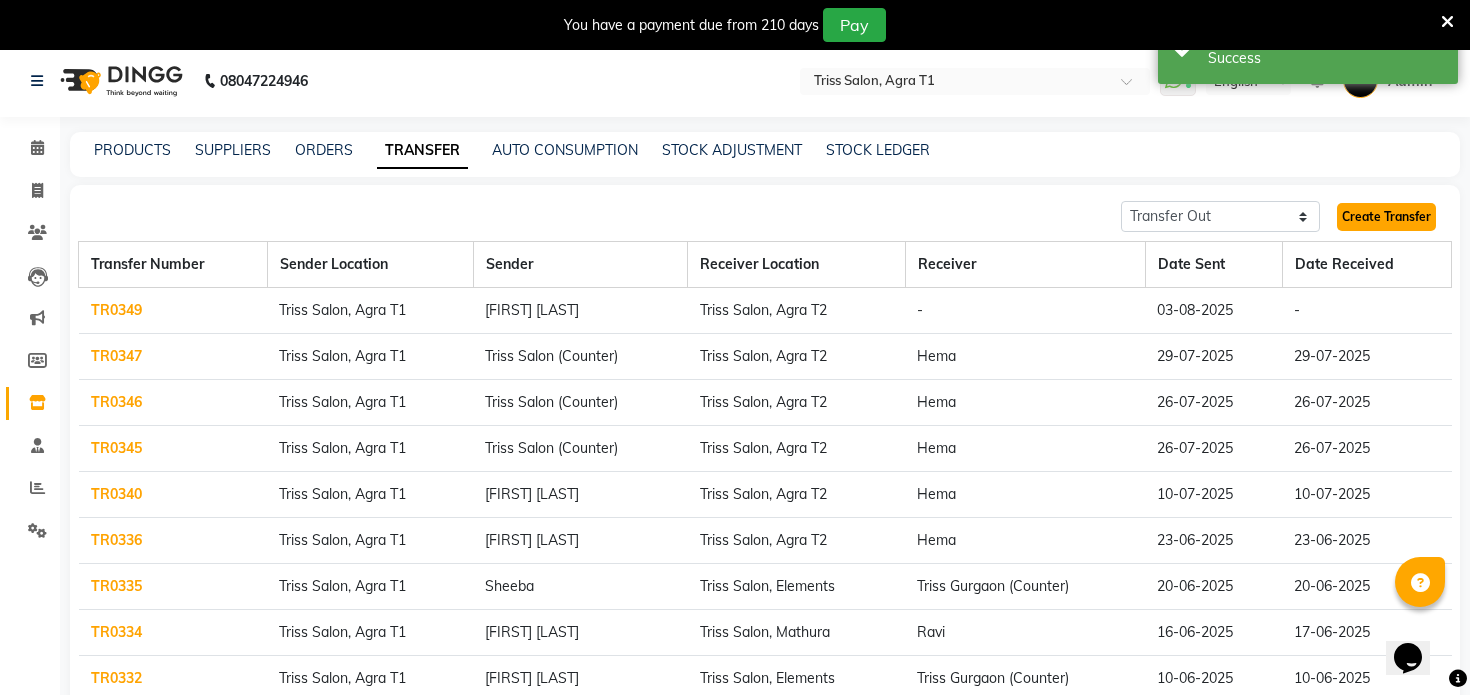 click on "Create Transfer" 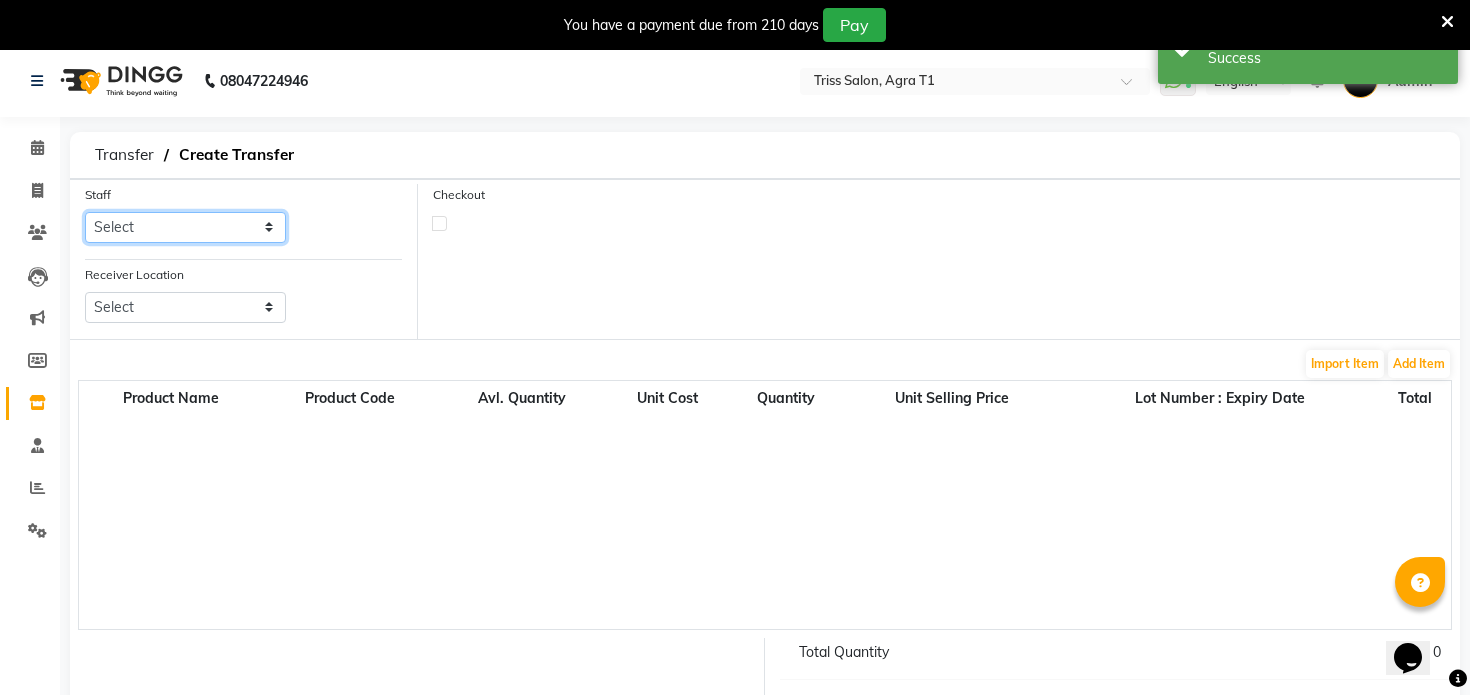 click on "Select Apoorva Chandni Bansal Dipesh Gaurav Jamir Jasbir Singh Kamal Kanchan Kishor Mahak Maneet Kaur Mohammad Asif  Neha Moolchandani Parvesh Salman Sameer Samir Alam Sanjay Triss Salon (Counter) Vikas" at bounding box center (185, 227) 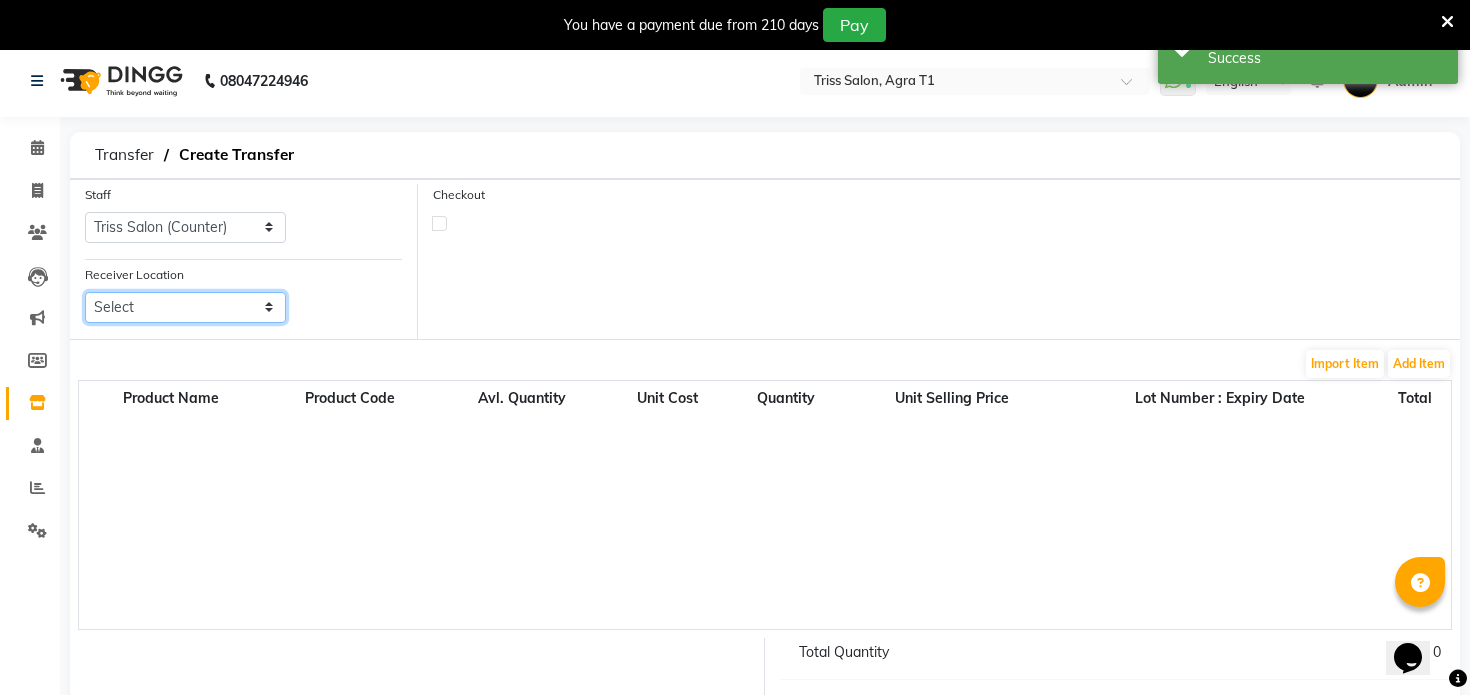 click on "Select Triss Salon, Ho Triss Salon, Agra T2 Triss Salon, Elements Triss Salon, Mathura" at bounding box center (185, 307) 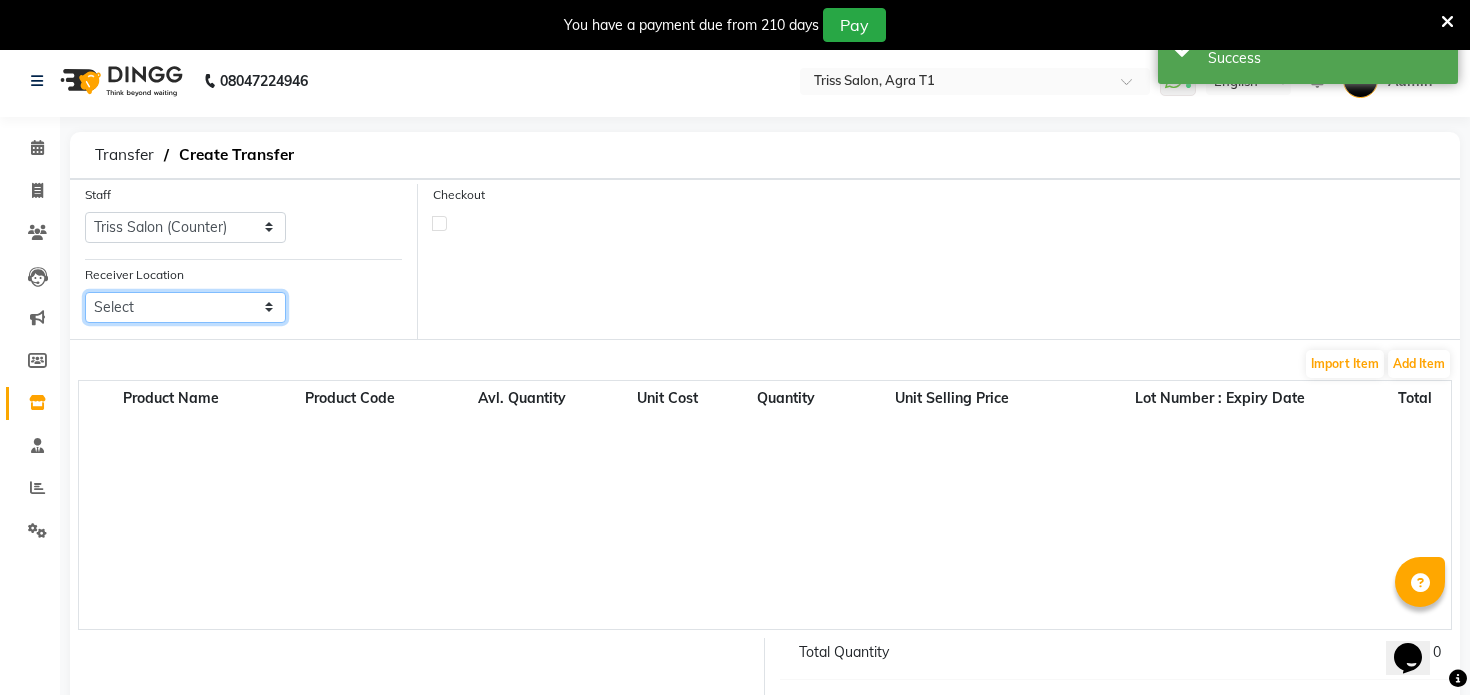 select on "1319" 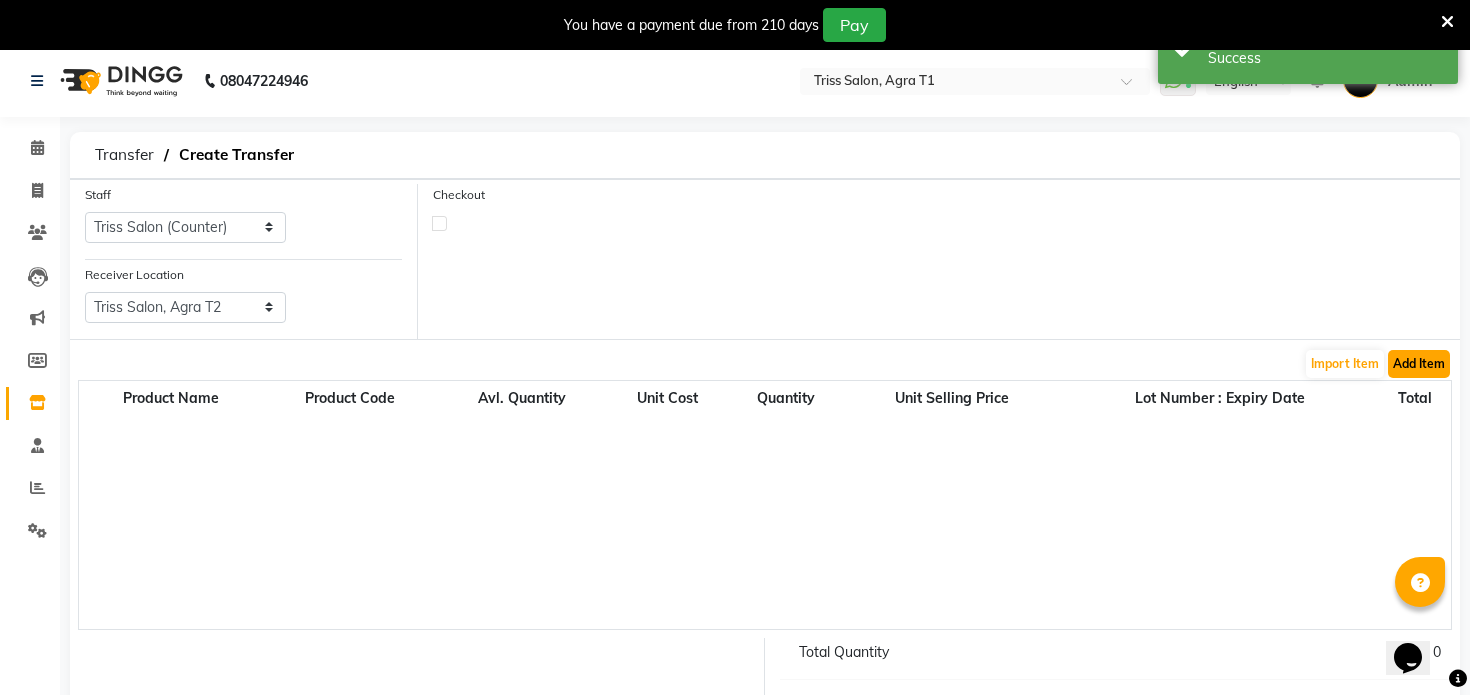 click on "Add Item" 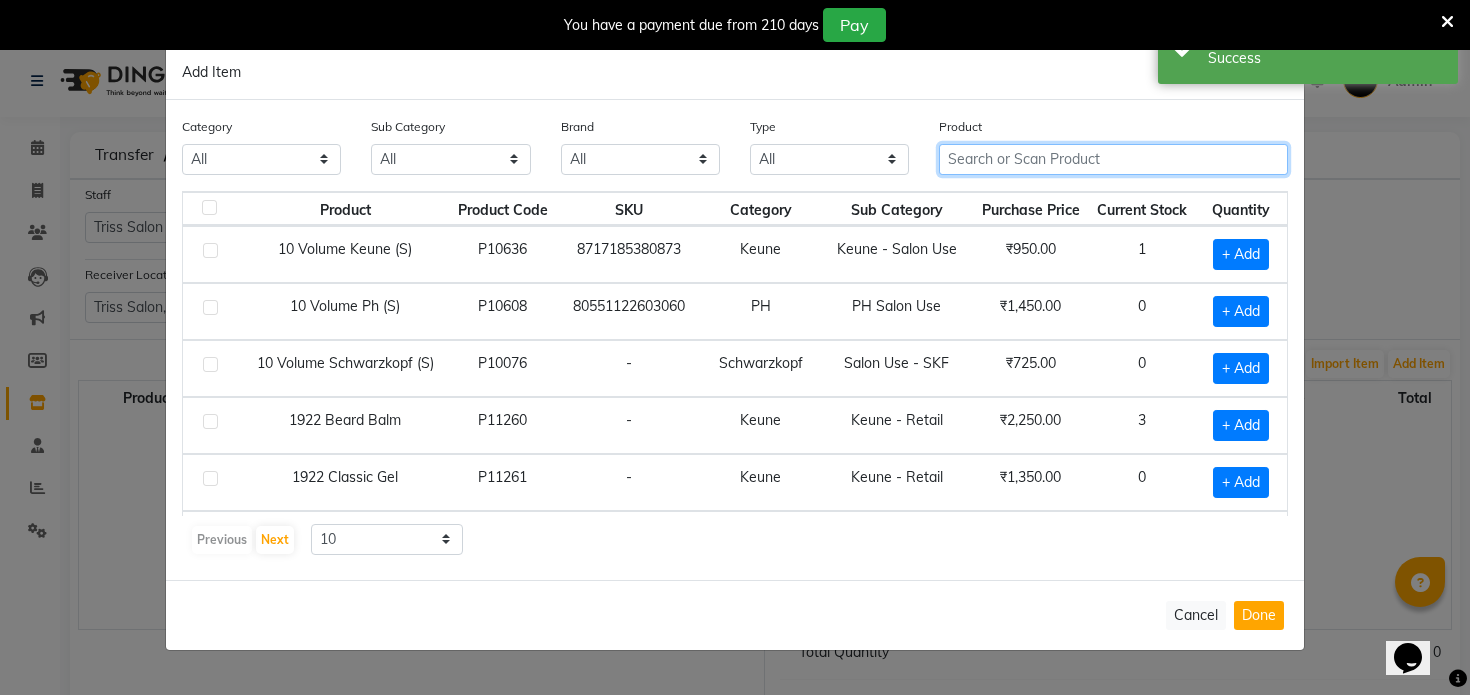 click 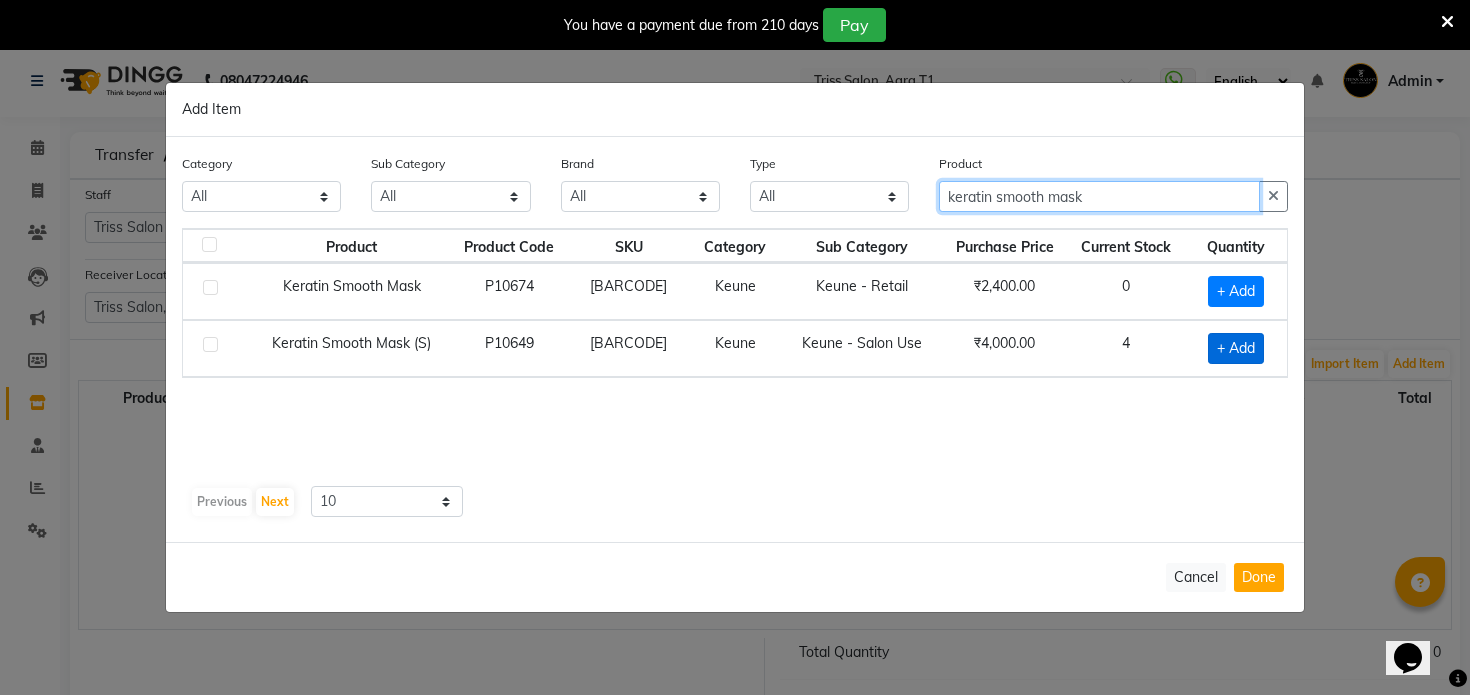 type on "keratin smooth mask" 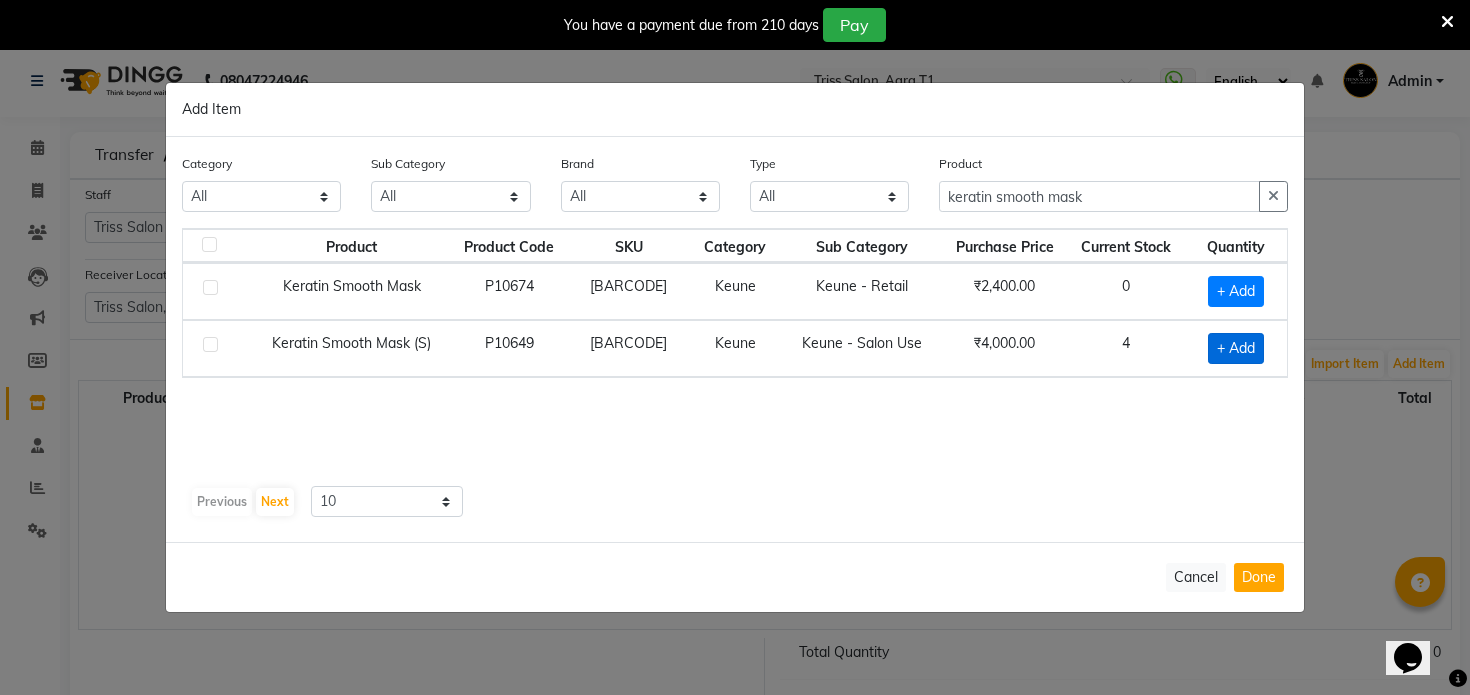 click on "+ Add" 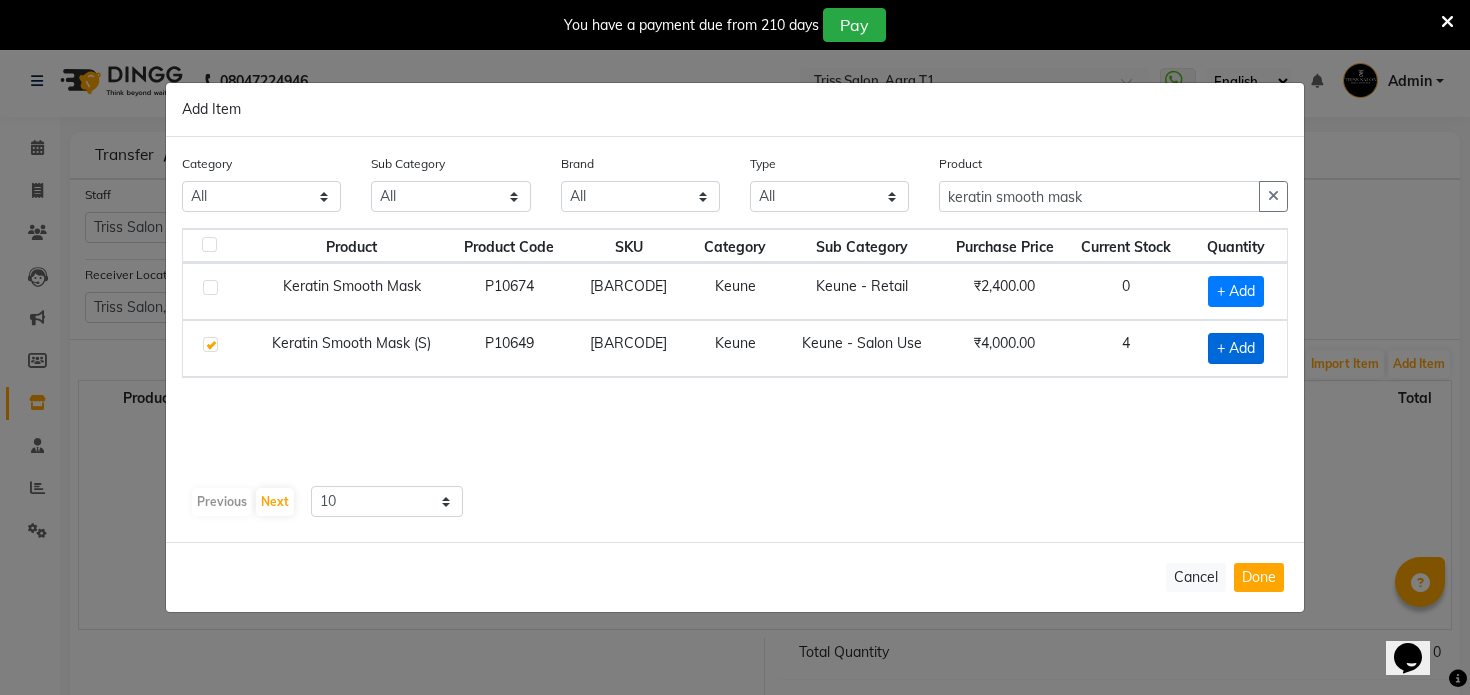 checkbox on "true" 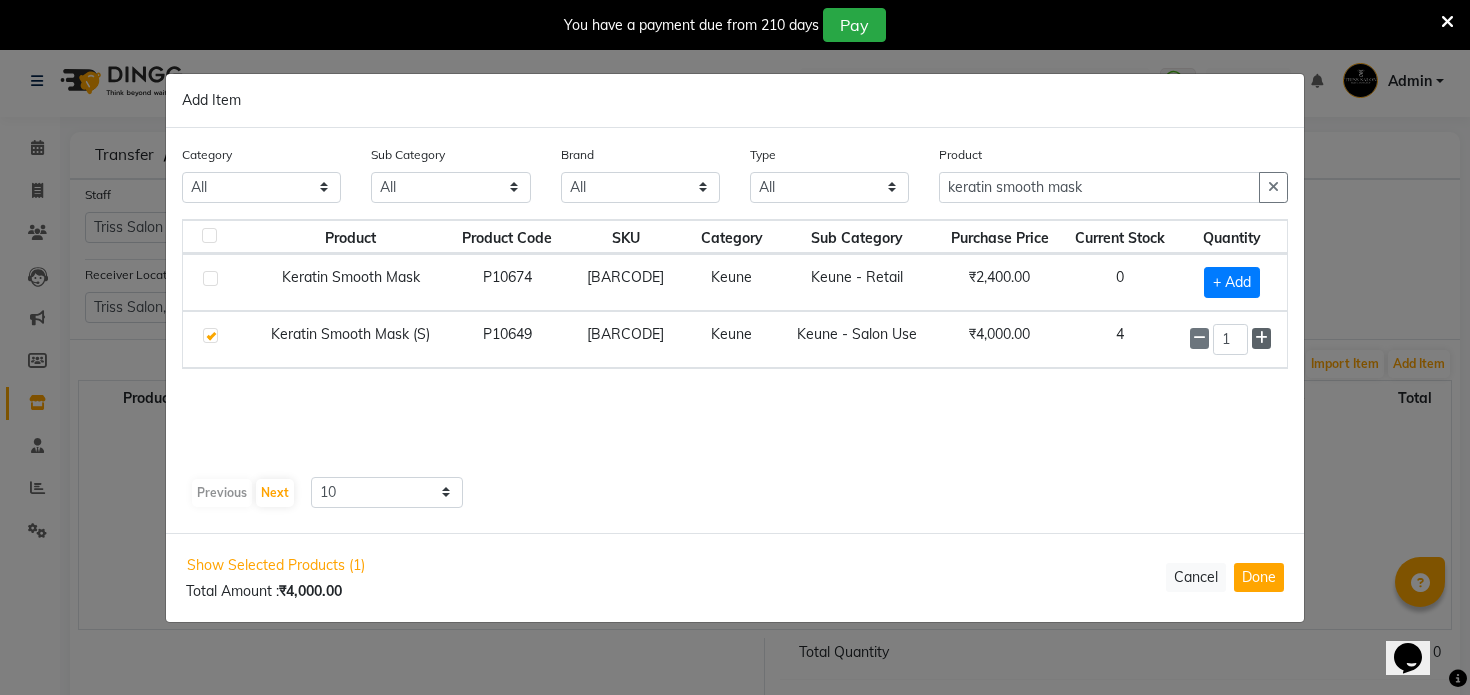 click 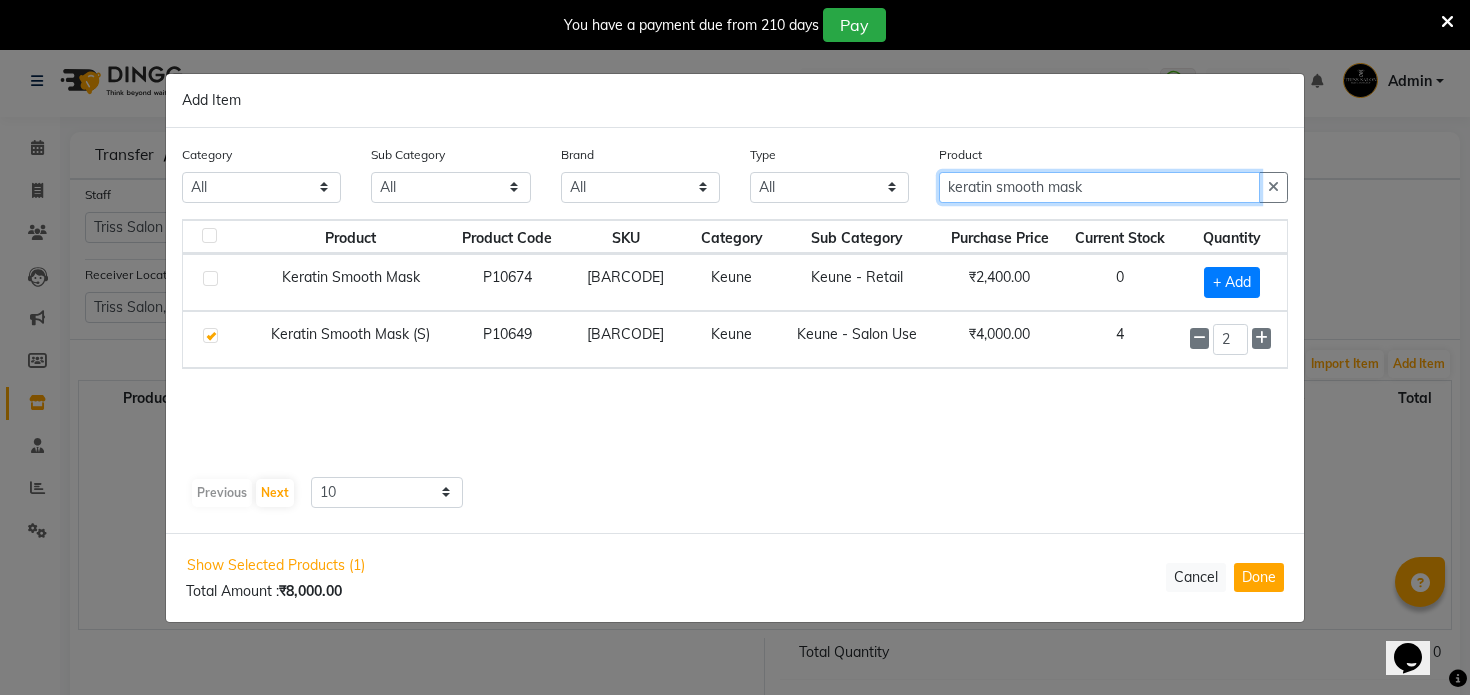 click on "keratin smooth mask" 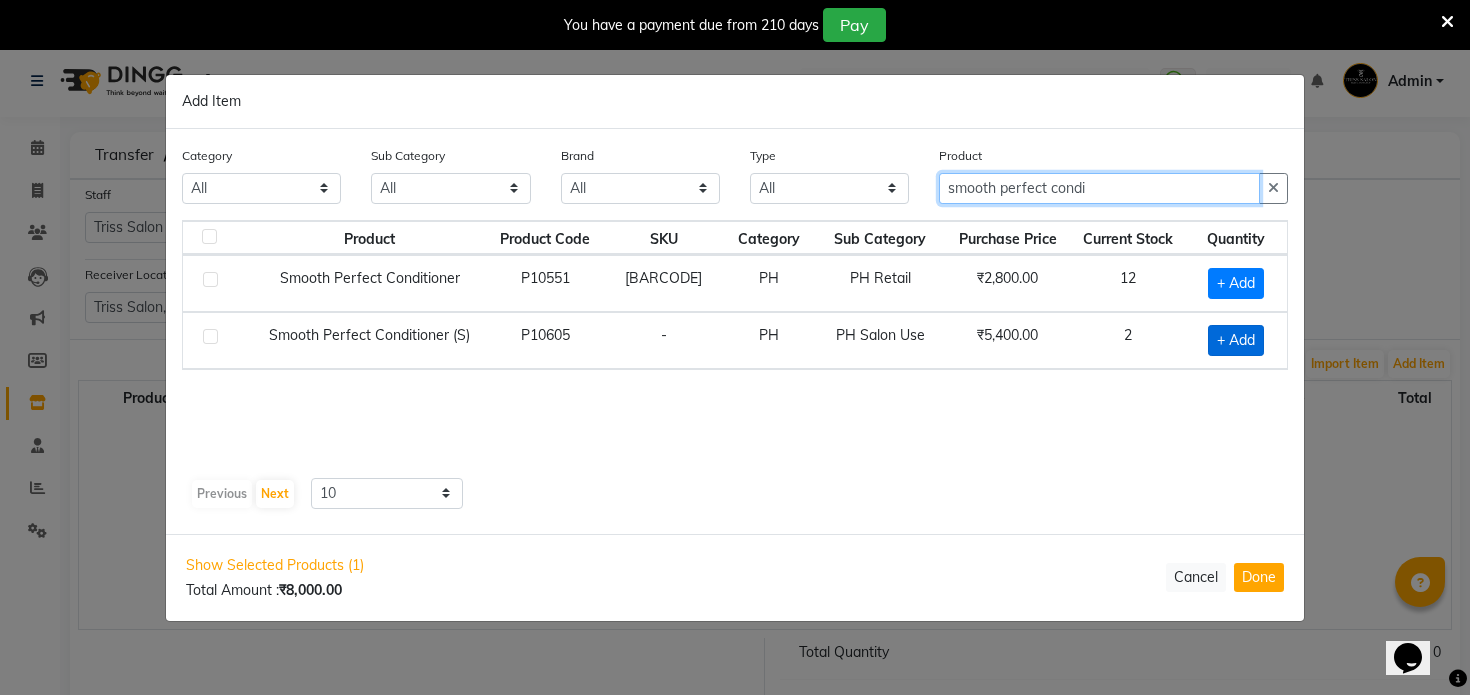 type on "smooth perfect condi" 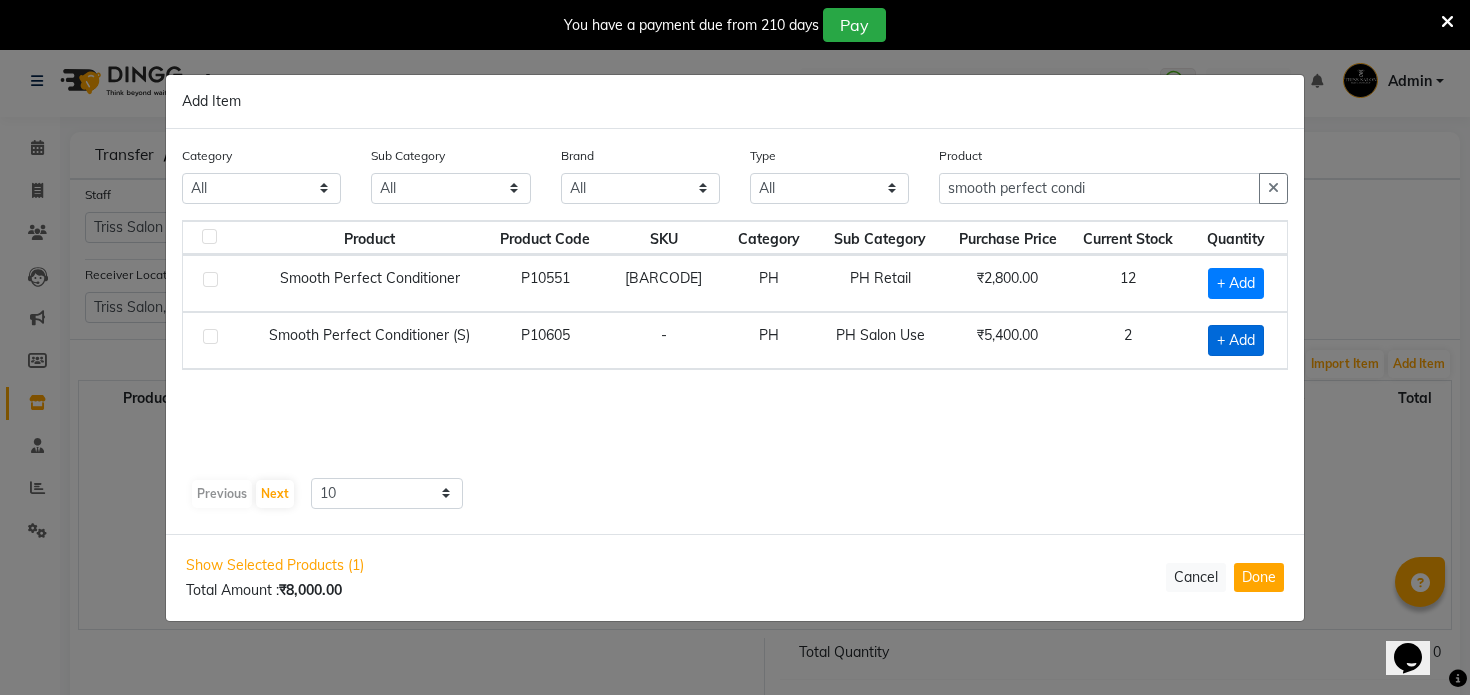 click on "+ Add" 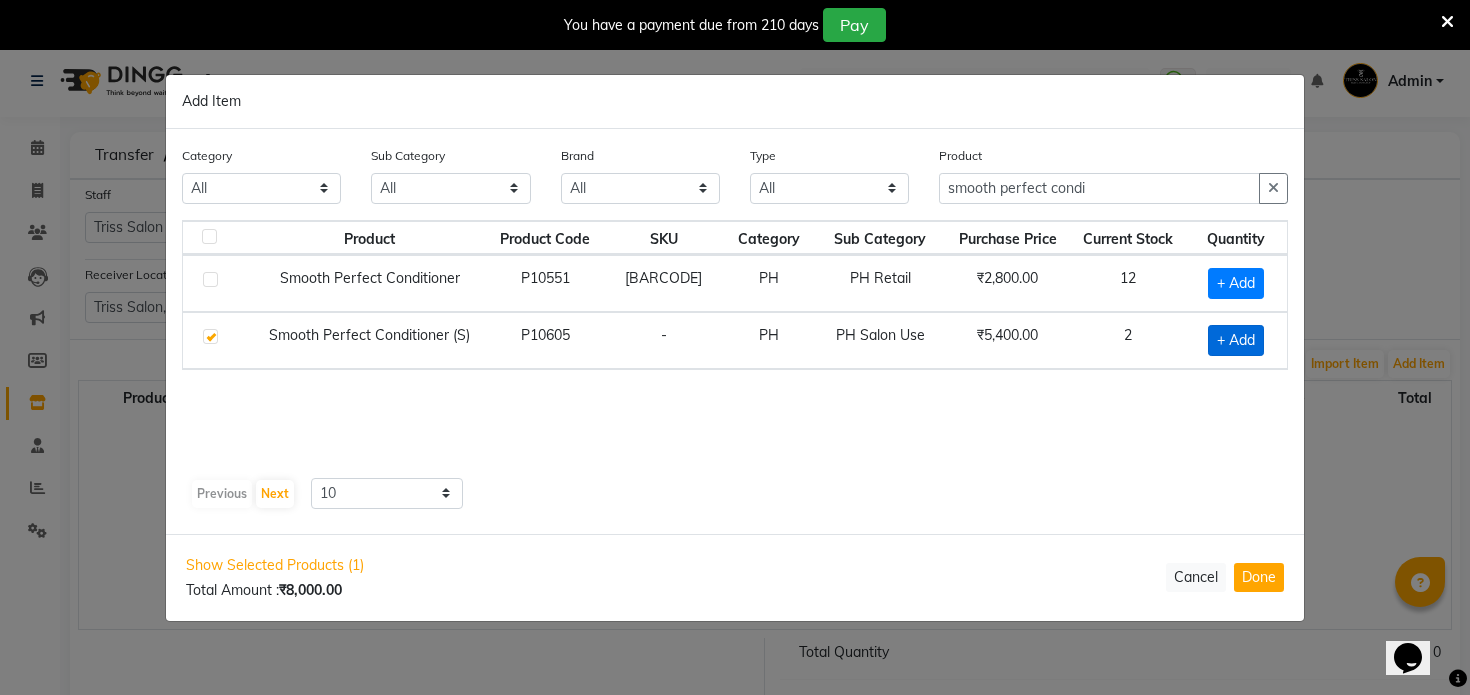 checkbox on "true" 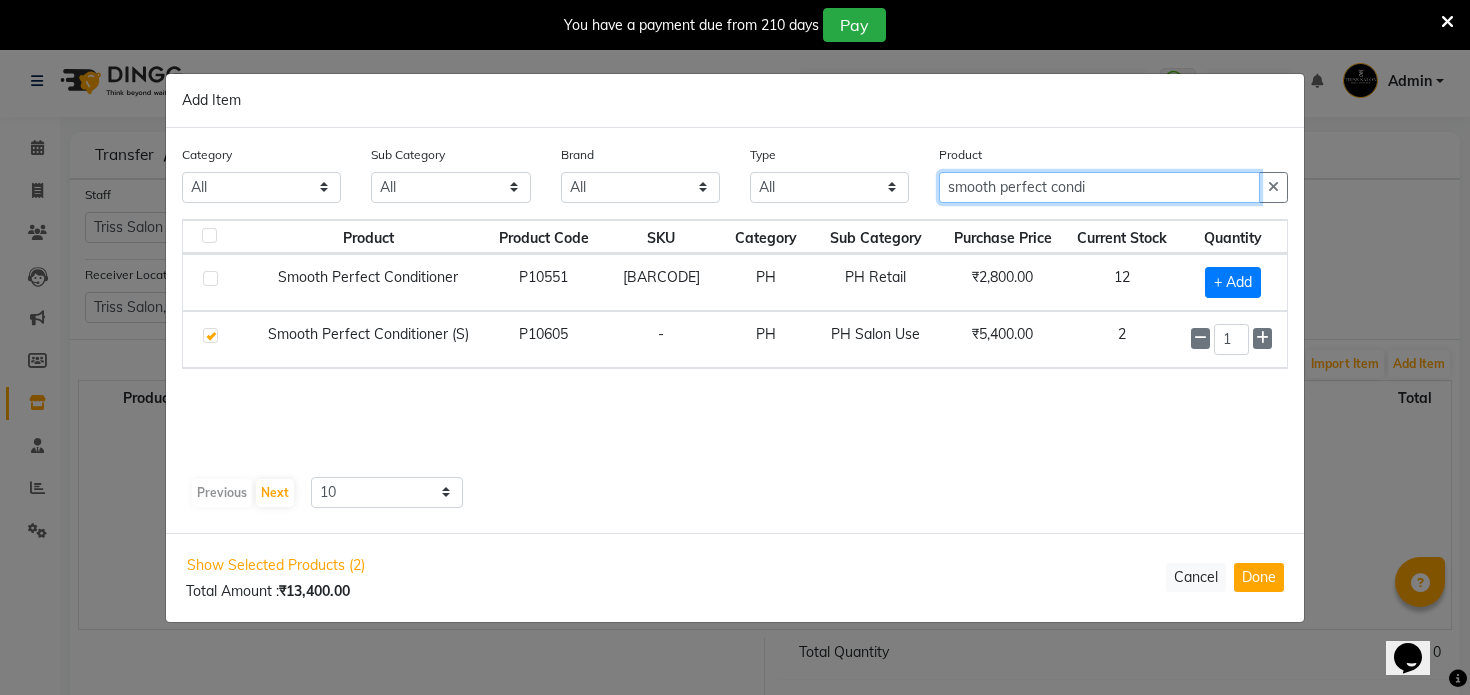 click on "smooth perfect condi" 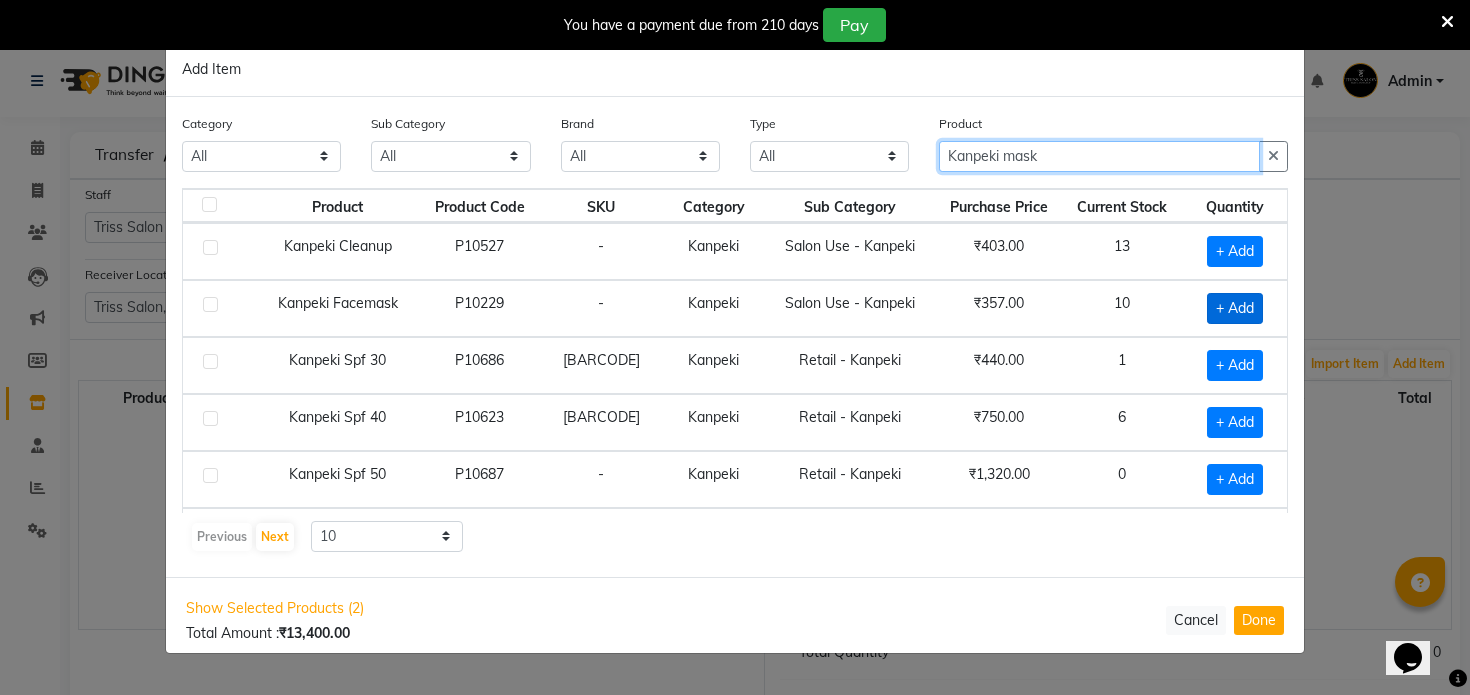 type on "Kanpeki mask" 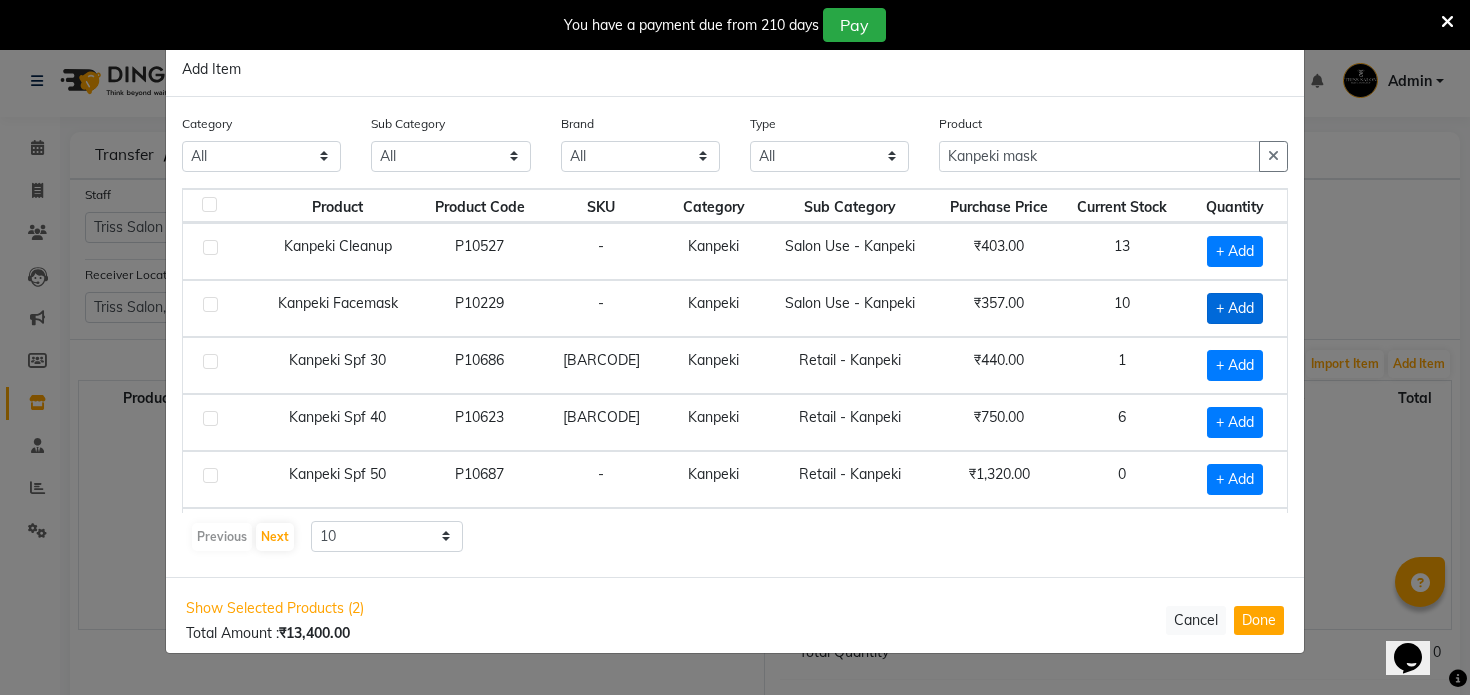 click on "+ Add" 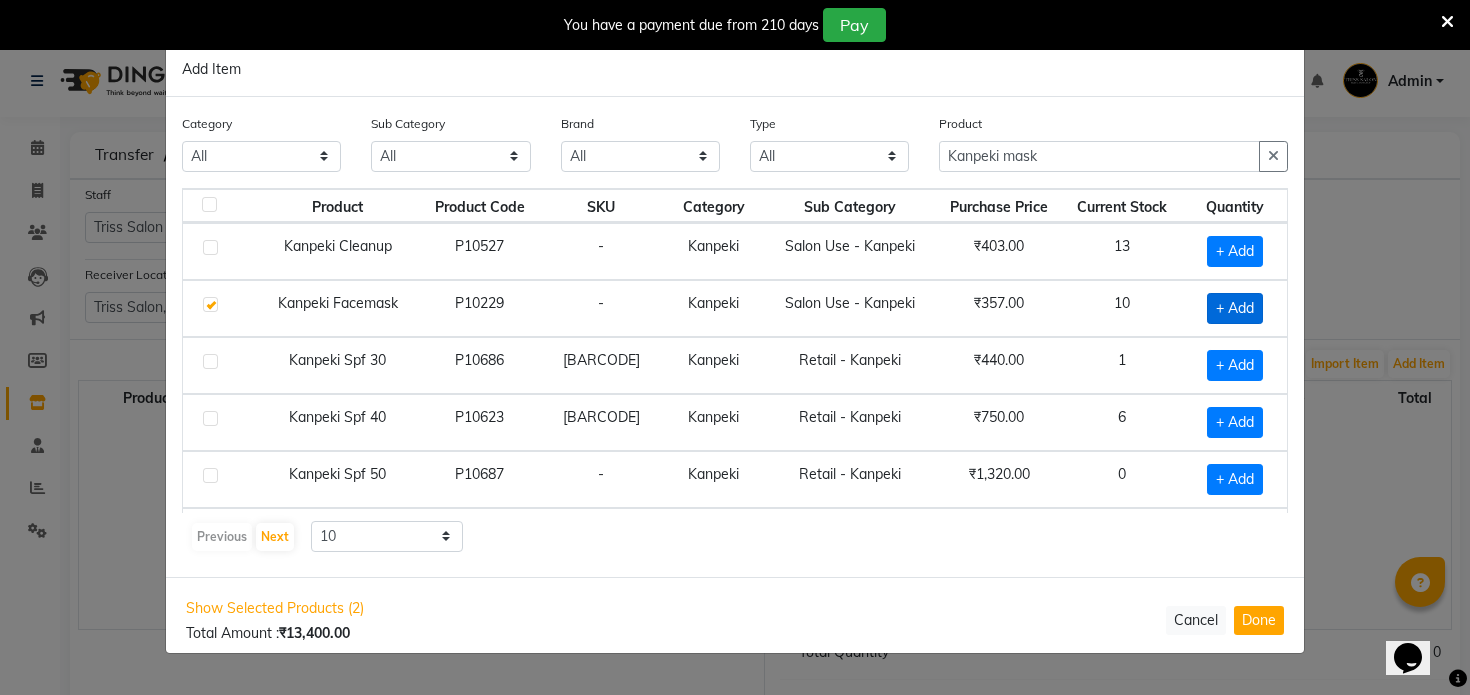 checkbox on "true" 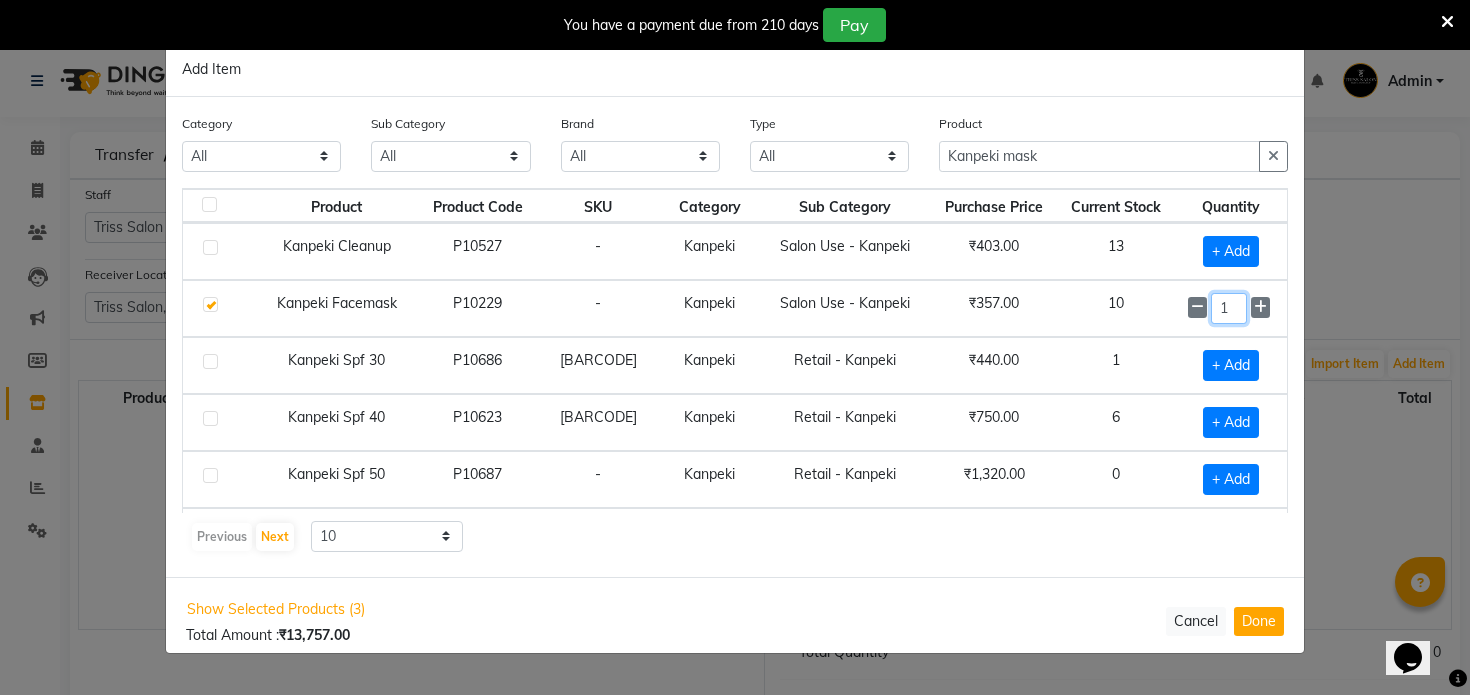 click on "1" 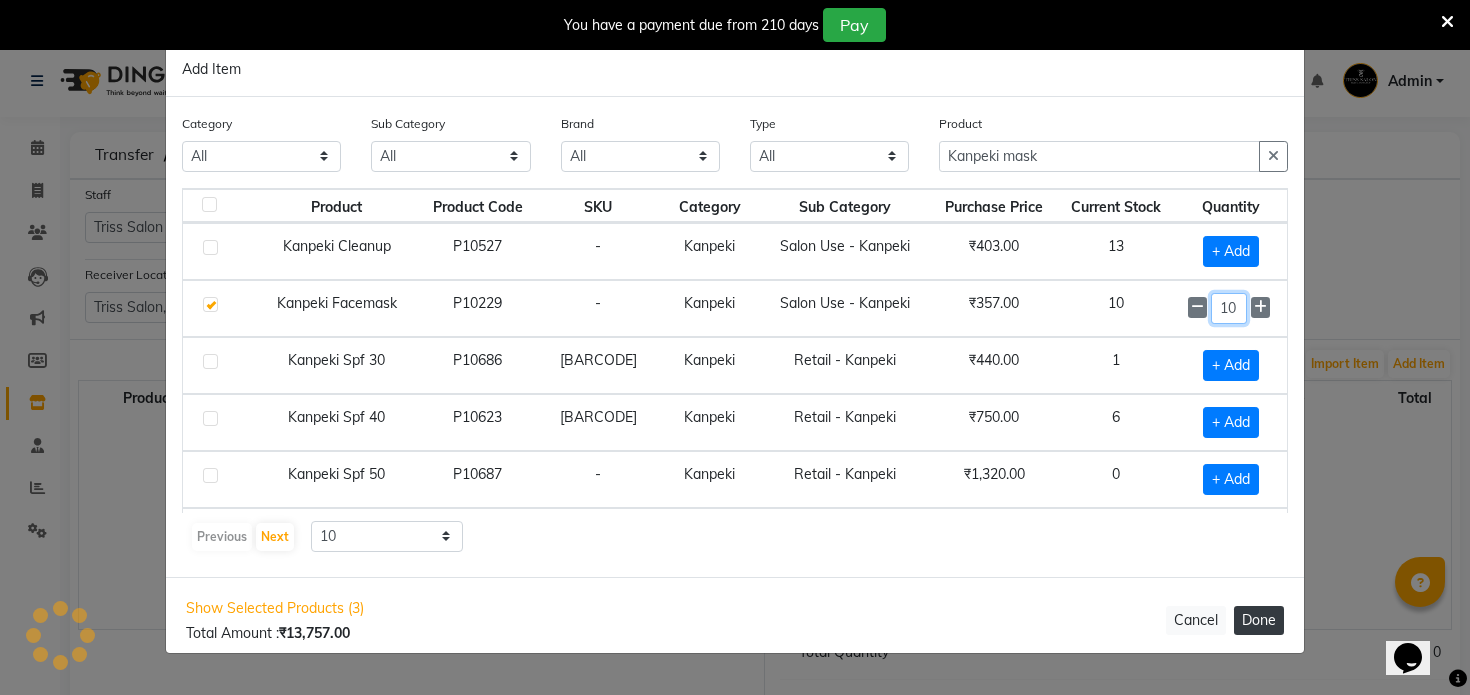type on "10" 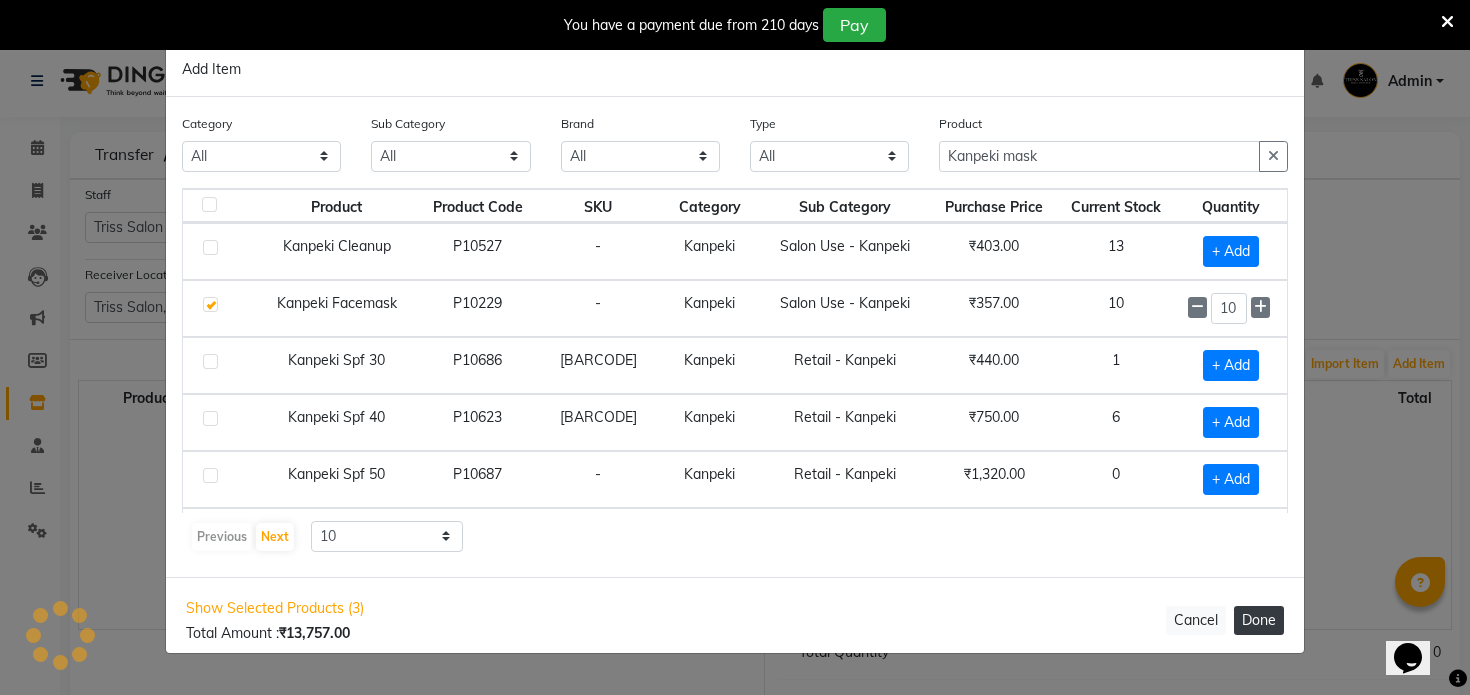 click on "Done" 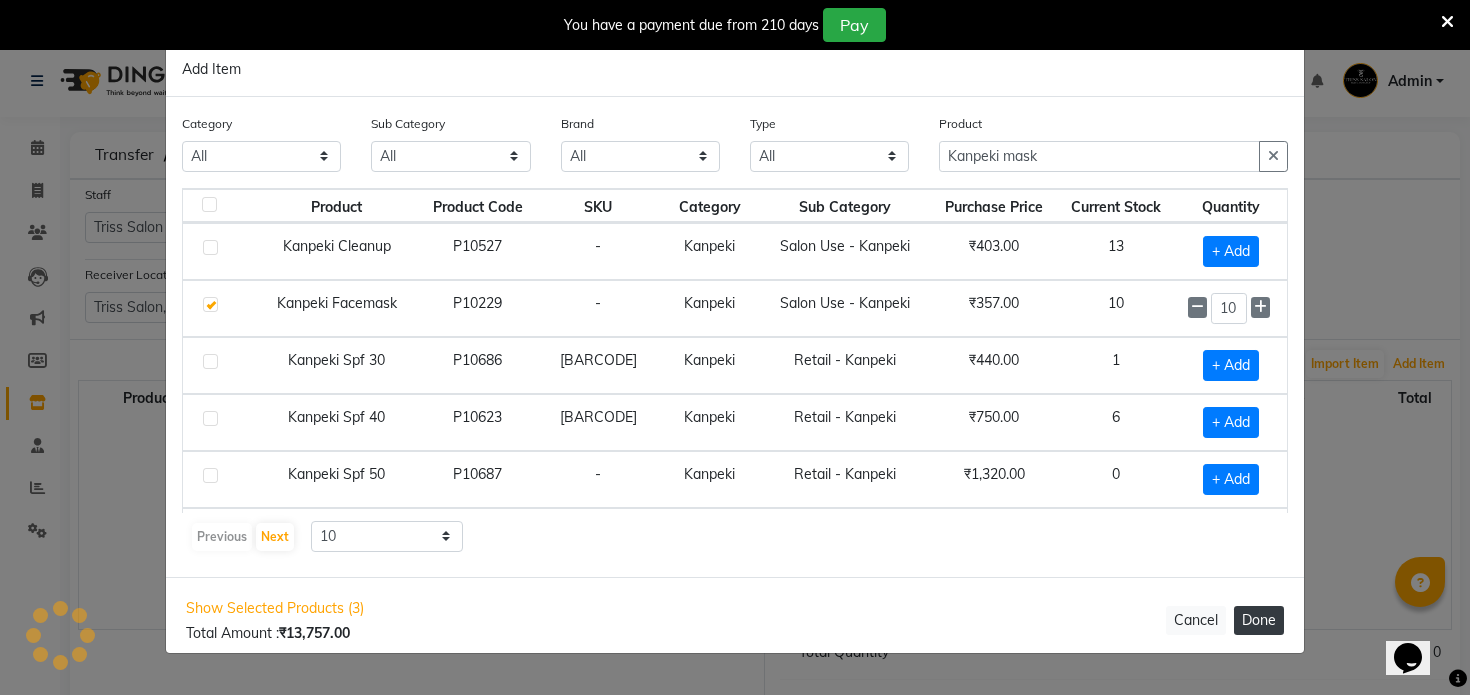 type 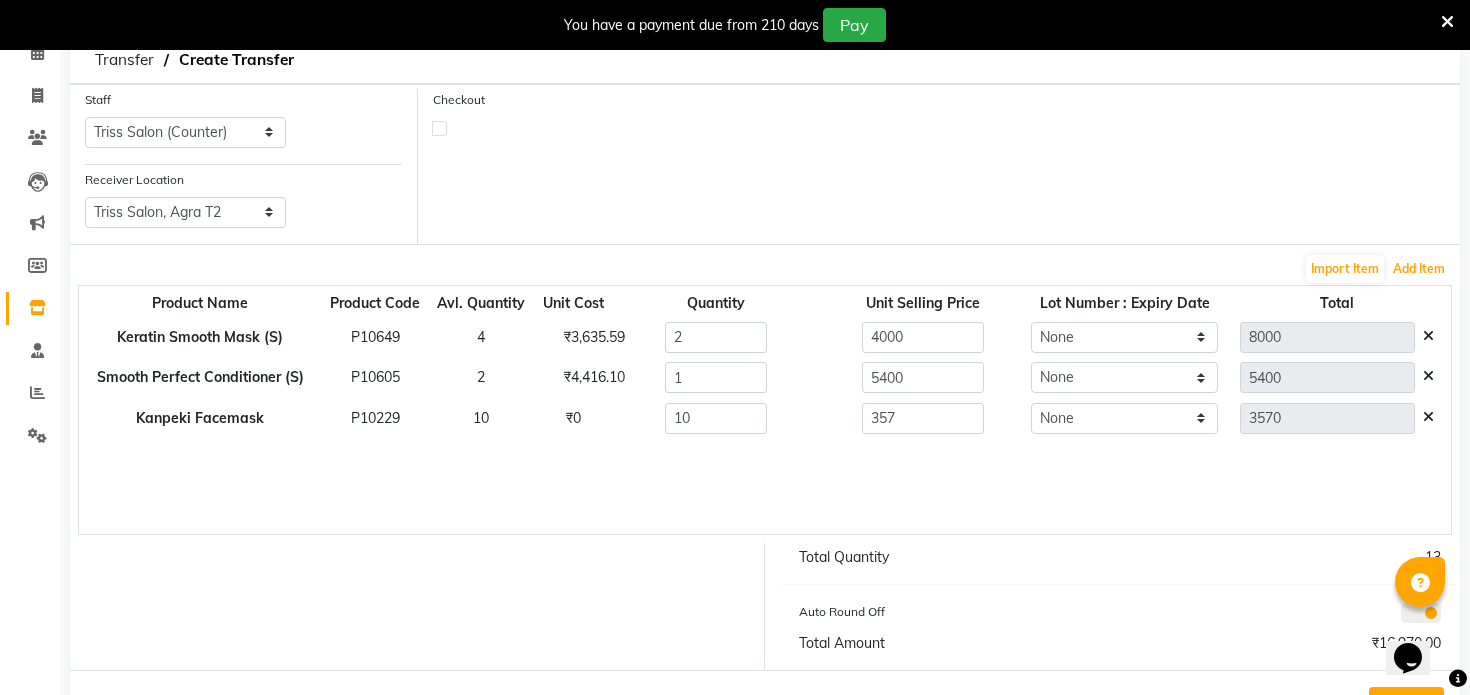 scroll, scrollTop: 178, scrollLeft: 0, axis: vertical 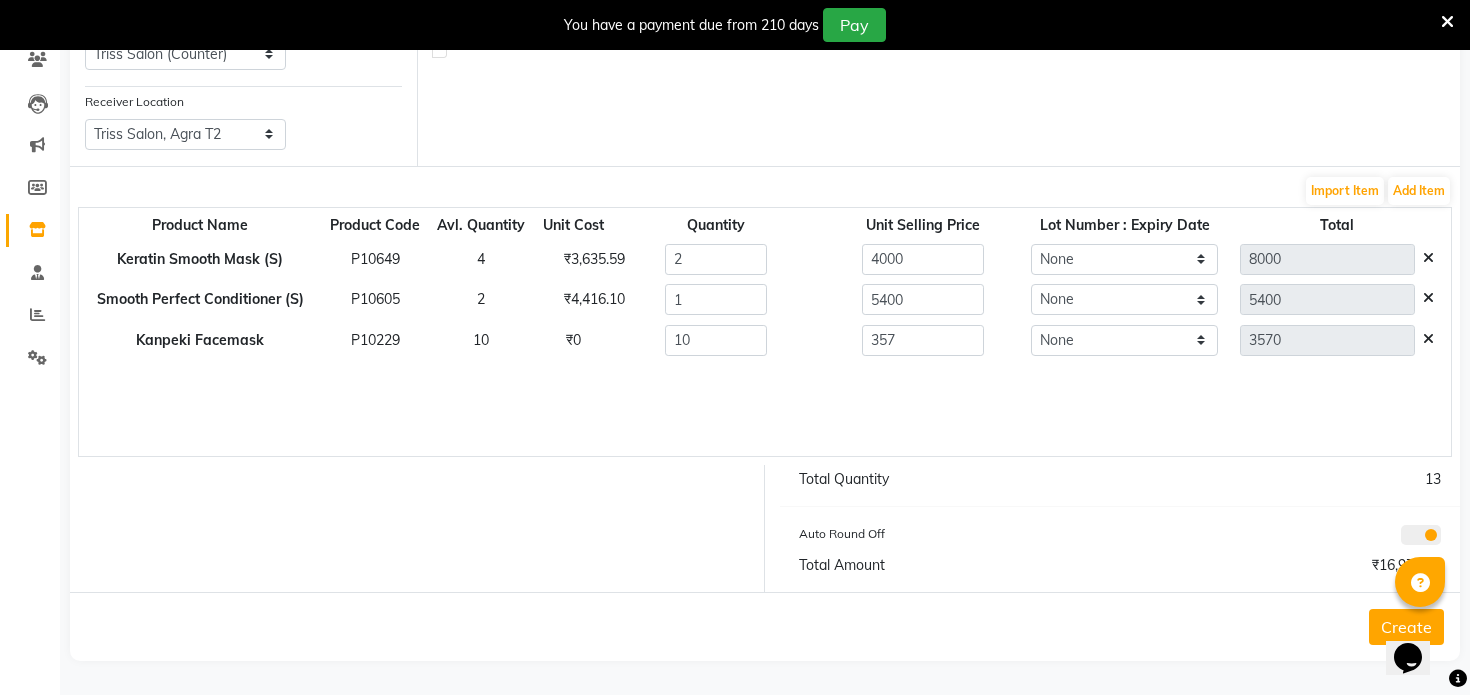 click on "Create" 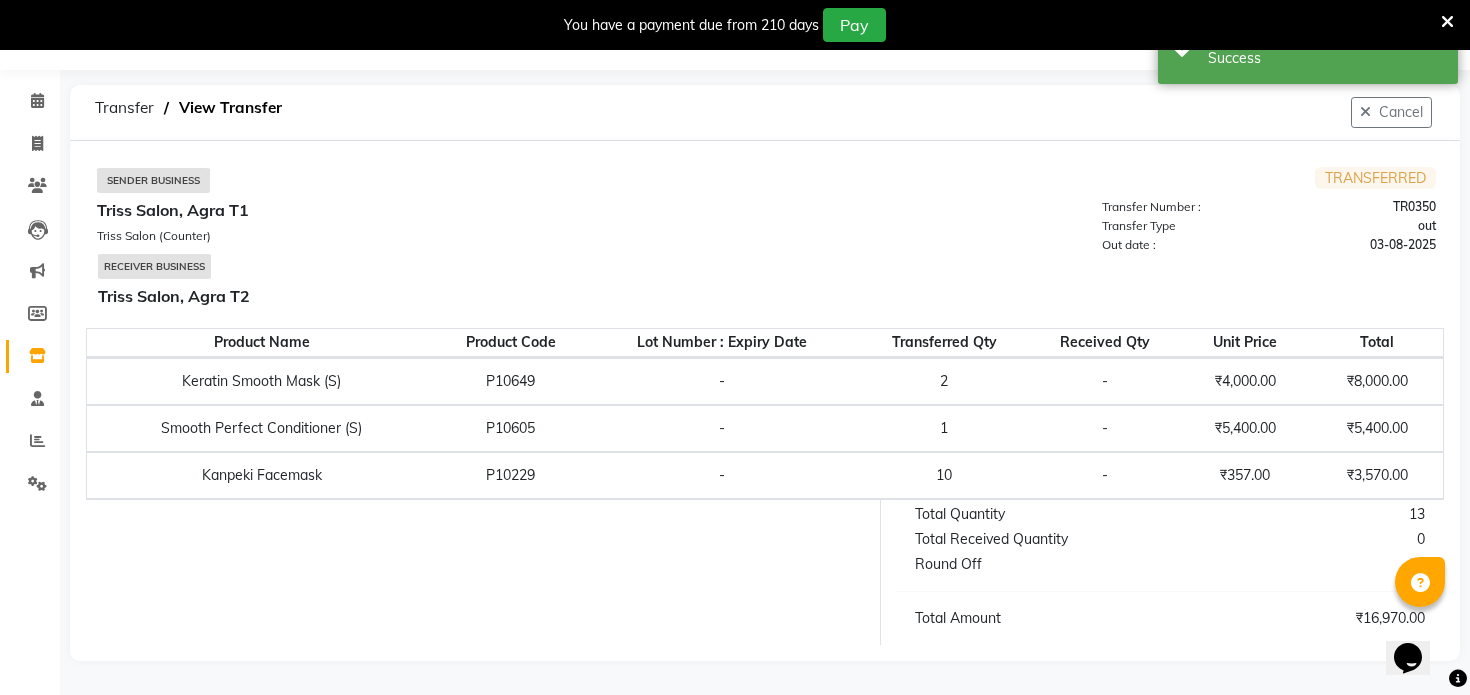 scroll, scrollTop: 0, scrollLeft: 0, axis: both 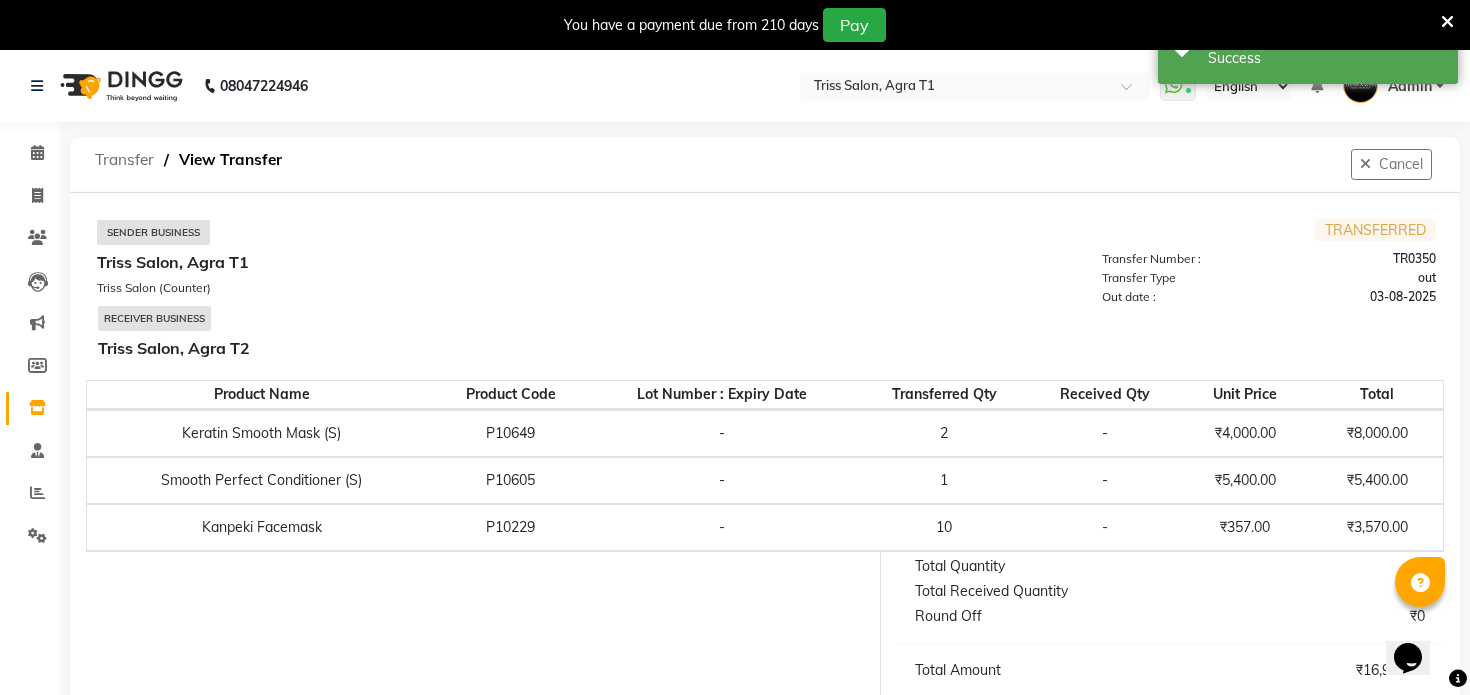 click on "Transfer" 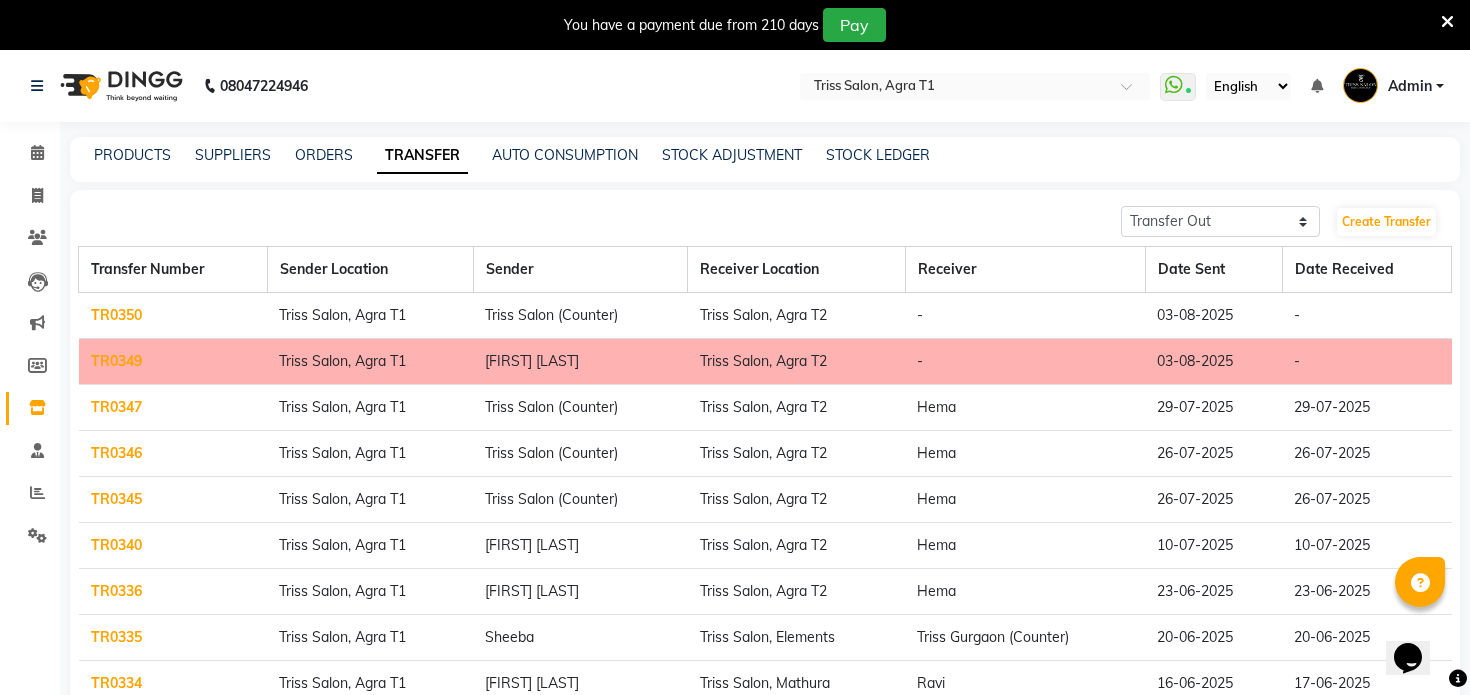 click on "TR0349" 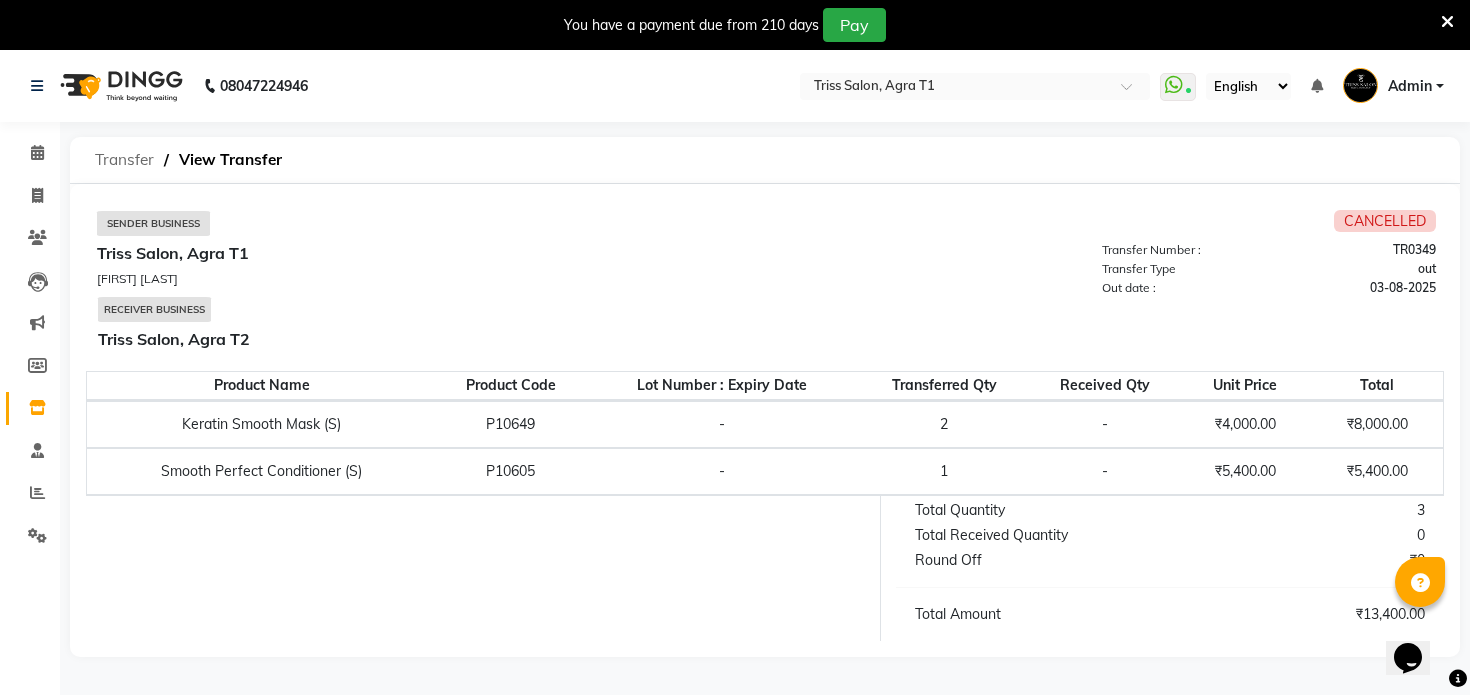 click on "Transfer" 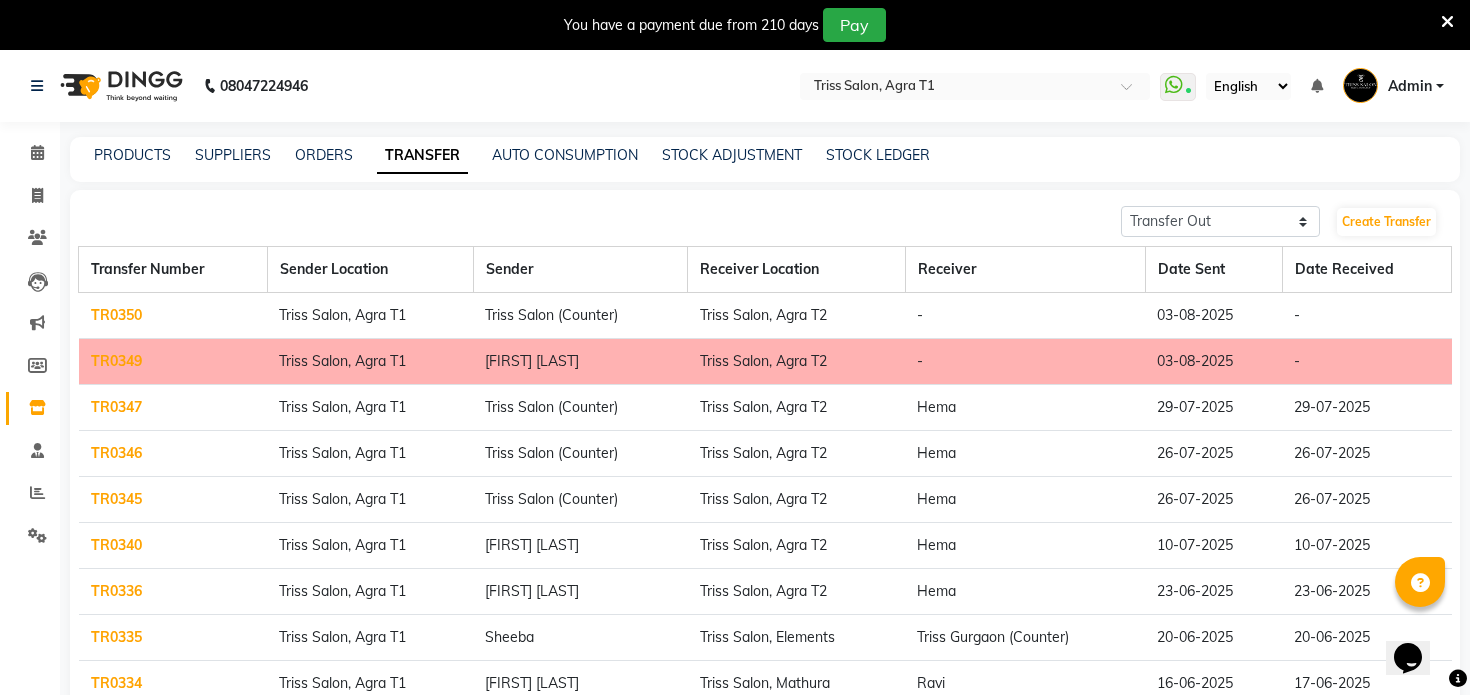 click on "TR0350" 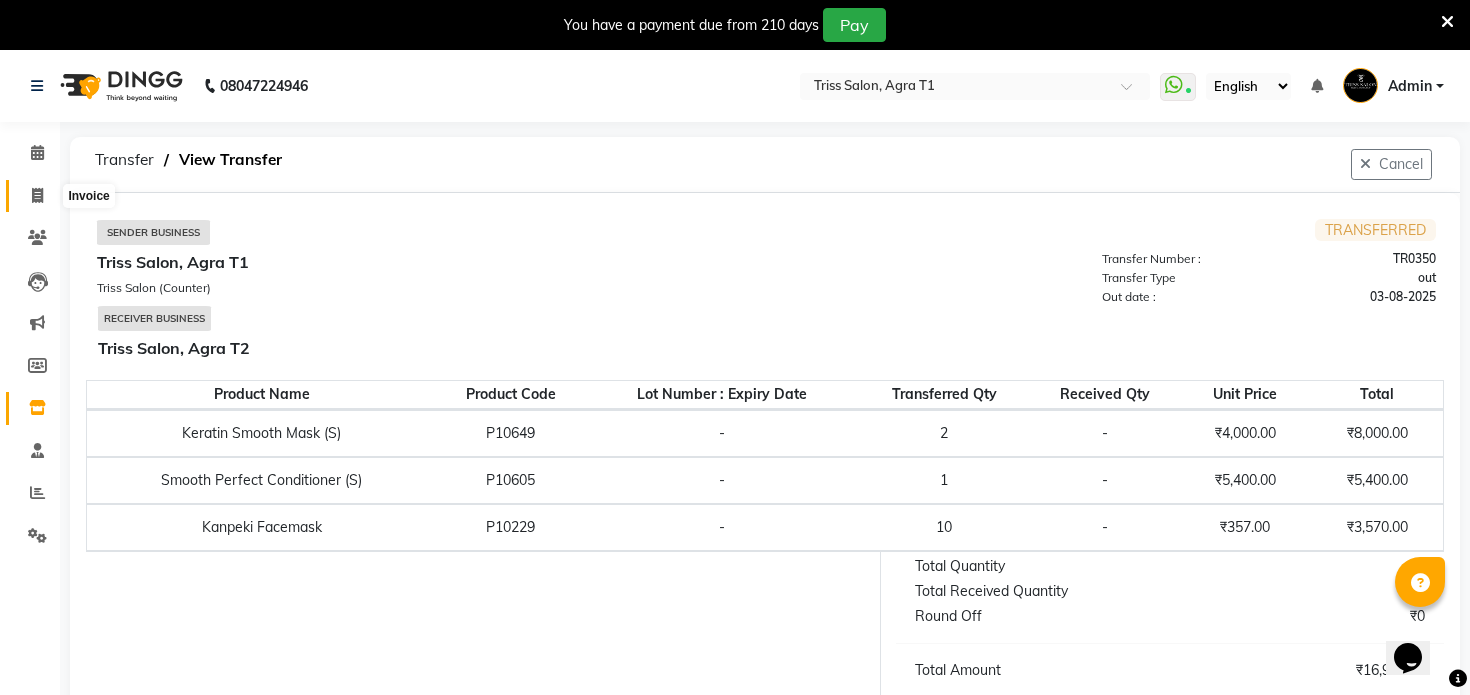 click 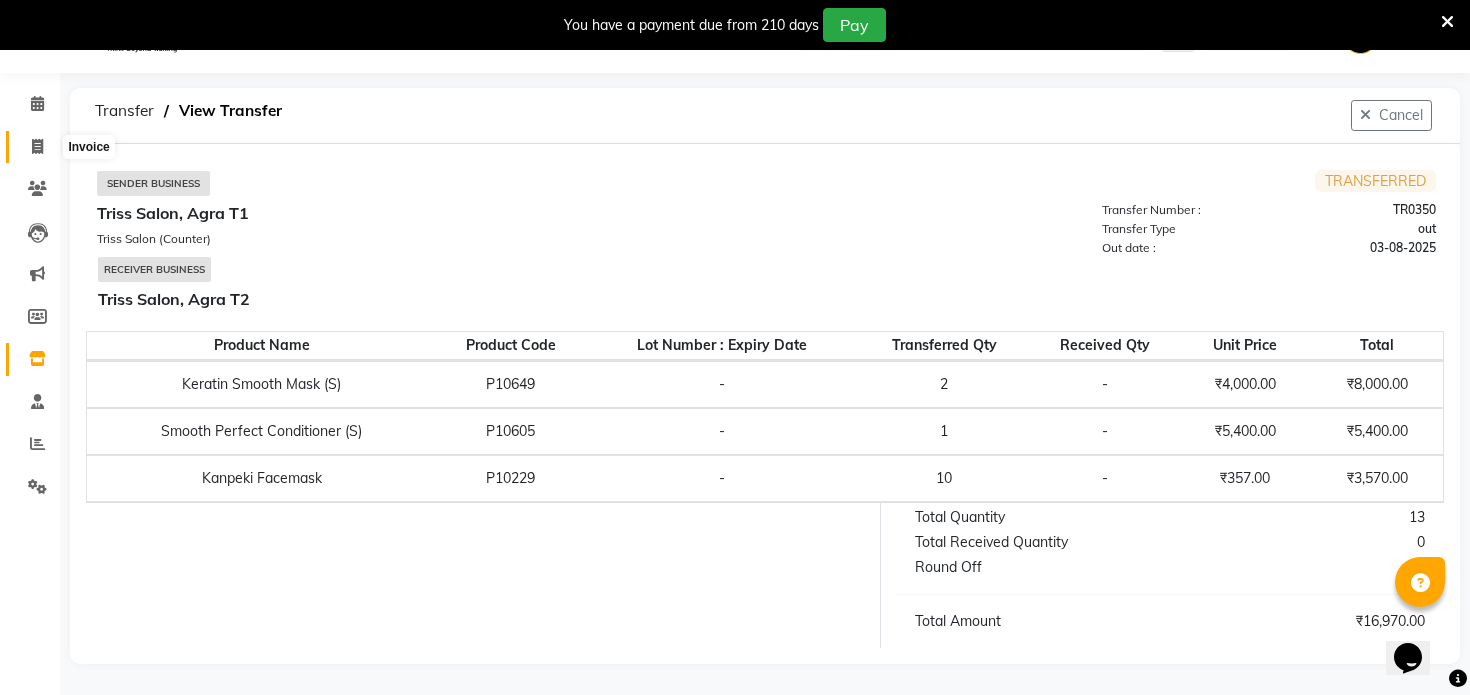 select on "service" 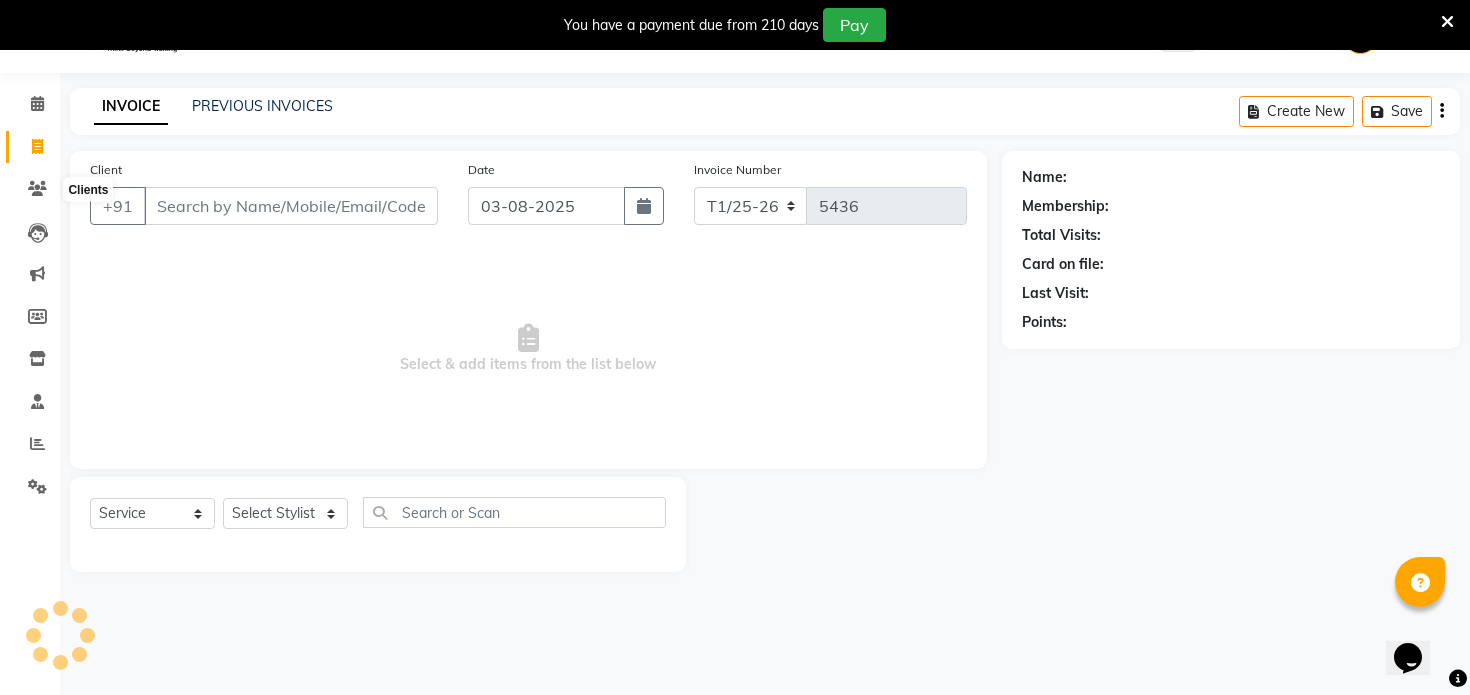 scroll, scrollTop: 50, scrollLeft: 0, axis: vertical 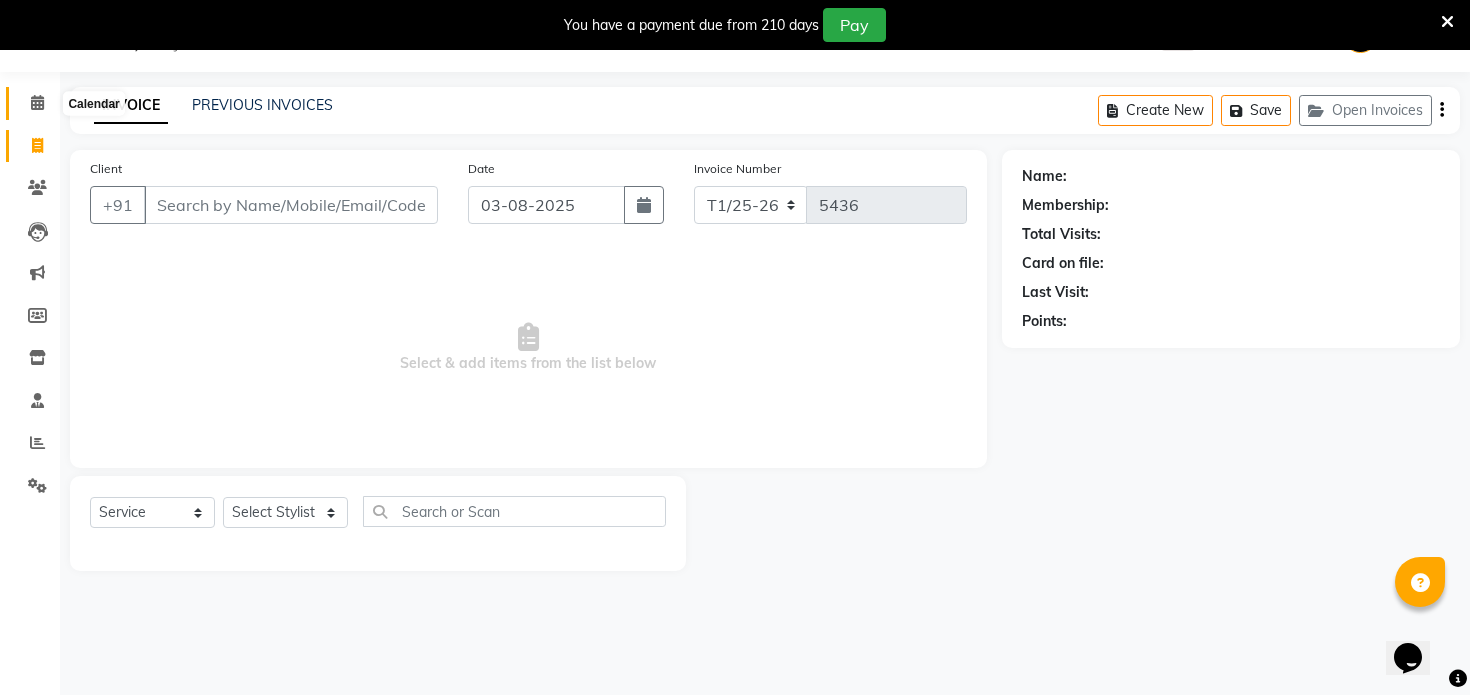 click 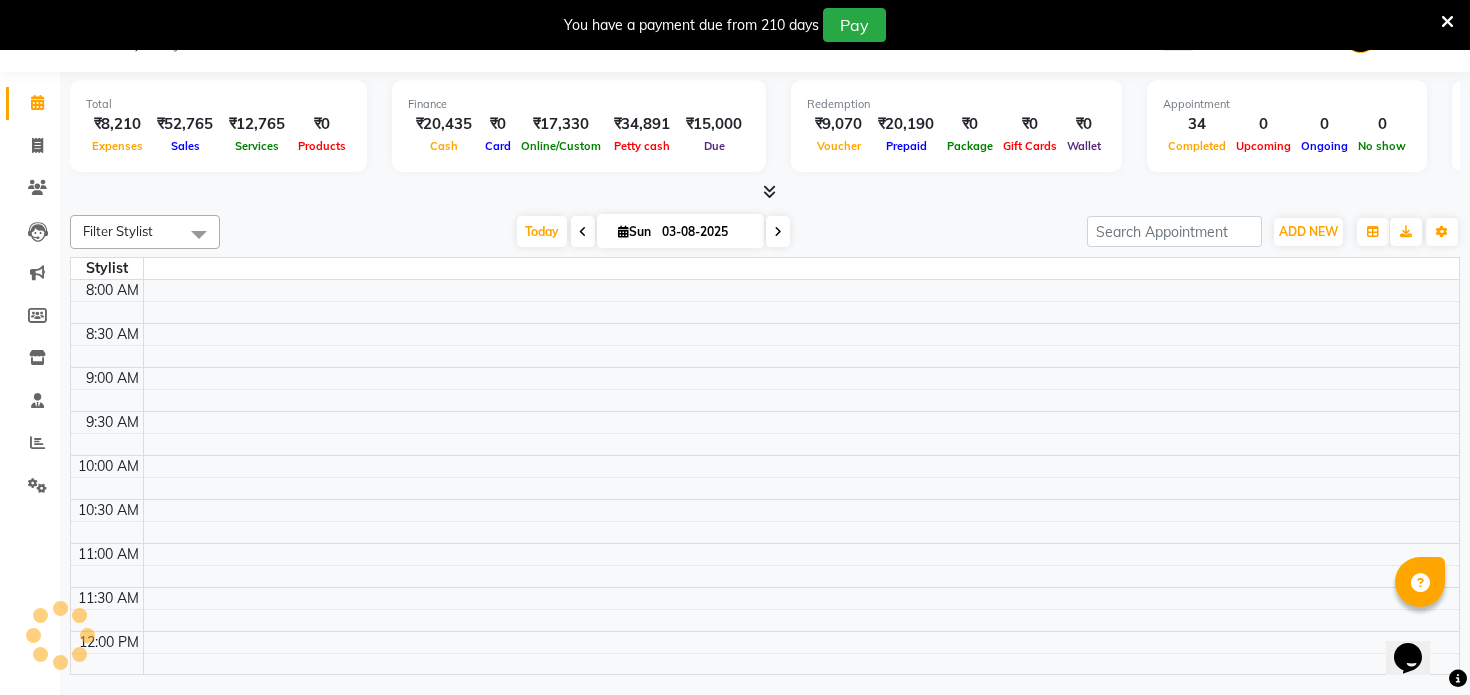 scroll, scrollTop: 0, scrollLeft: 0, axis: both 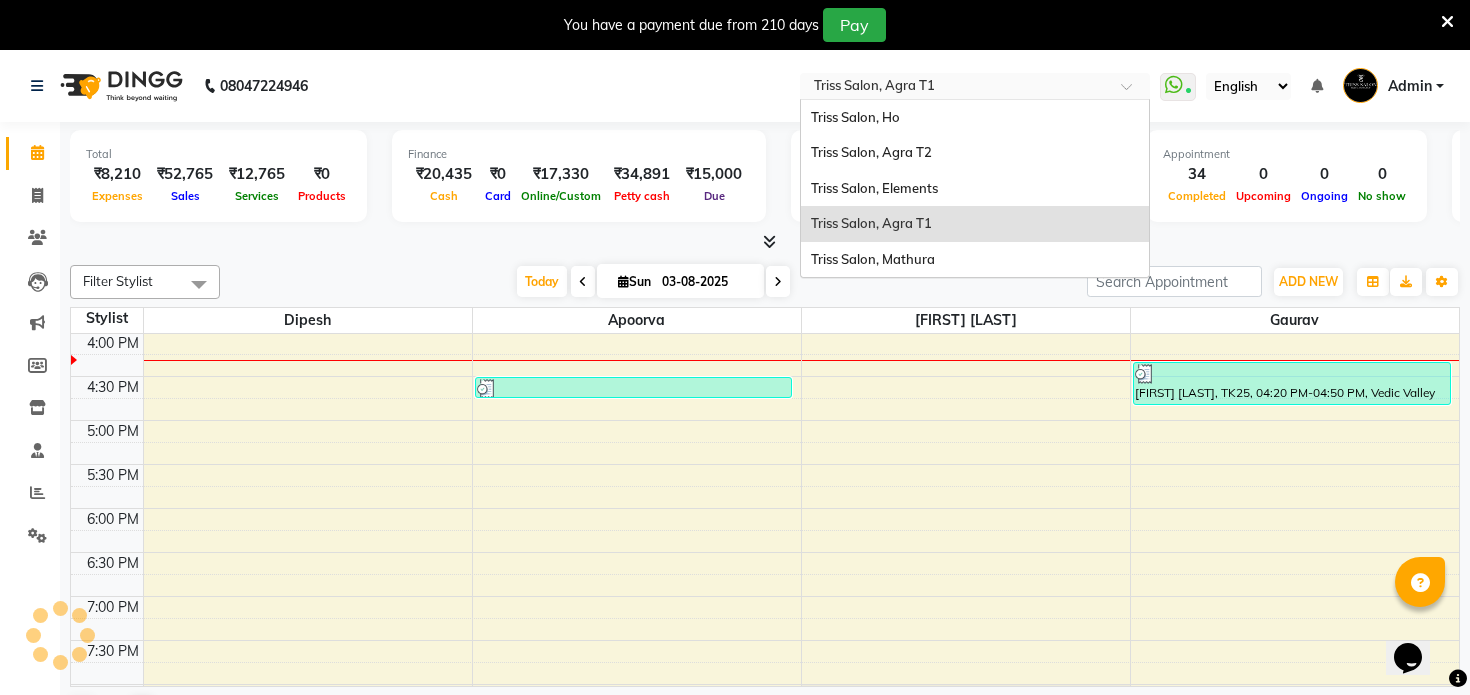 click at bounding box center (955, 88) 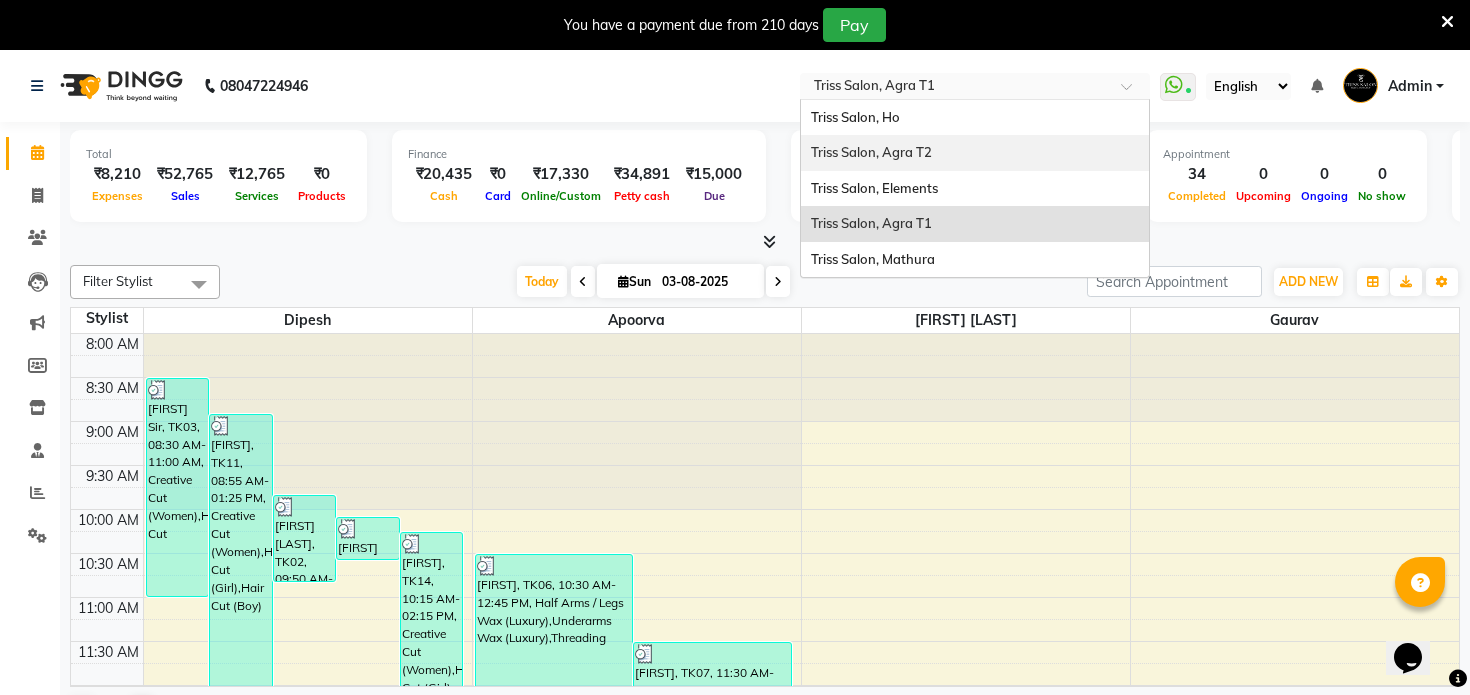 click on "Triss Salon, Agra T2" at bounding box center (871, 152) 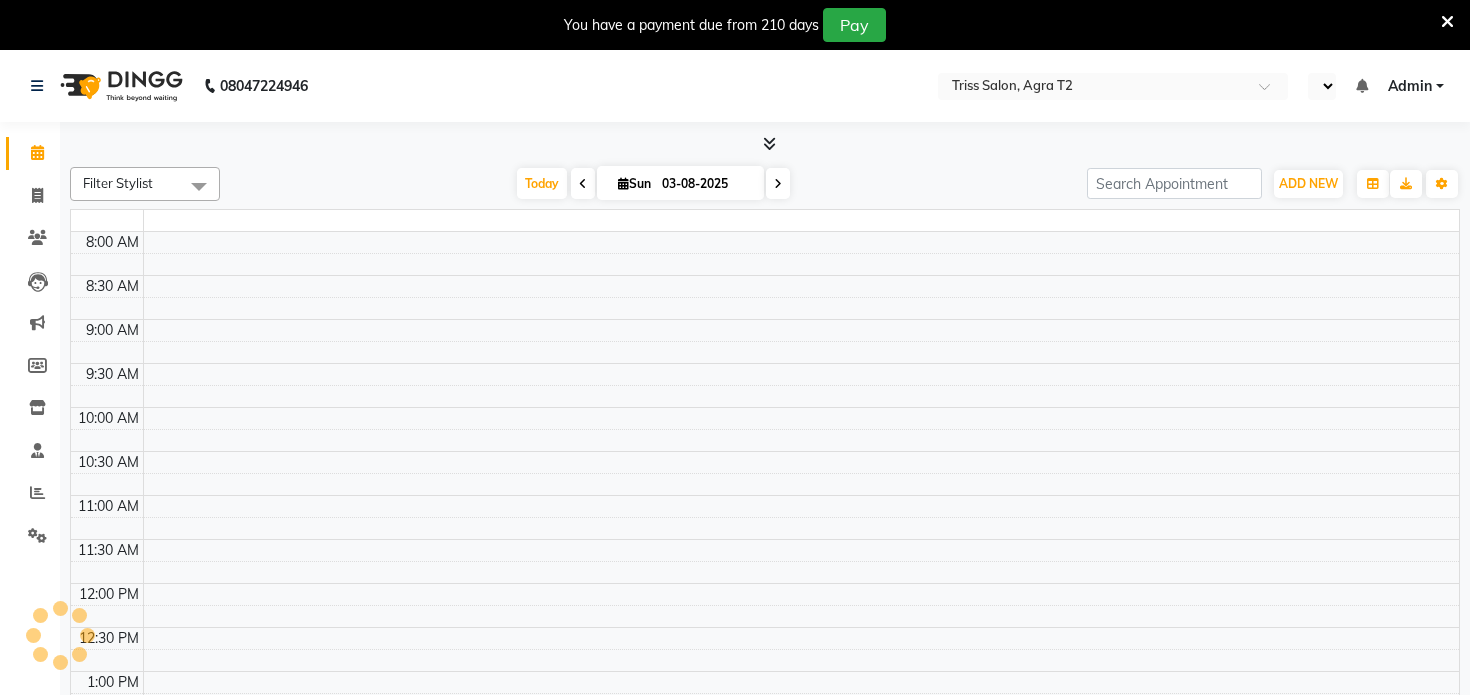 scroll, scrollTop: 0, scrollLeft: 0, axis: both 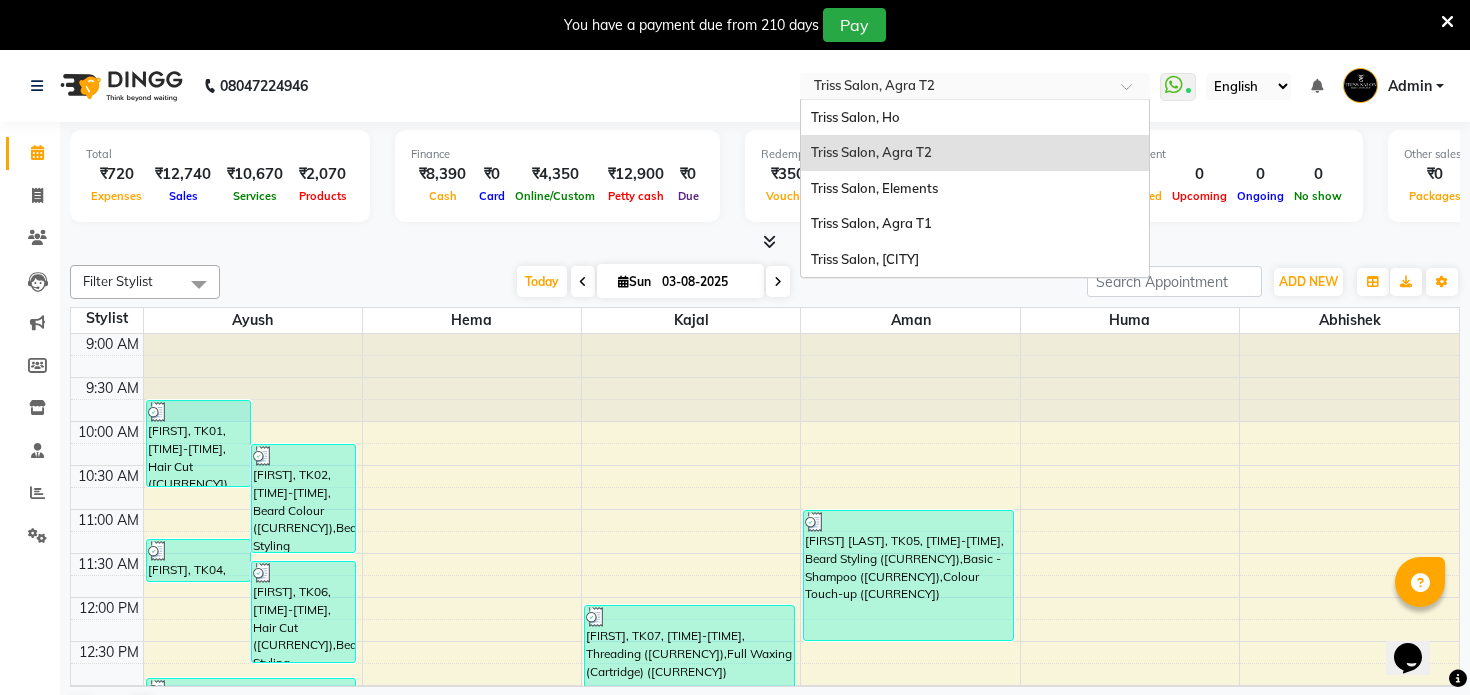 click at bounding box center [955, 88] 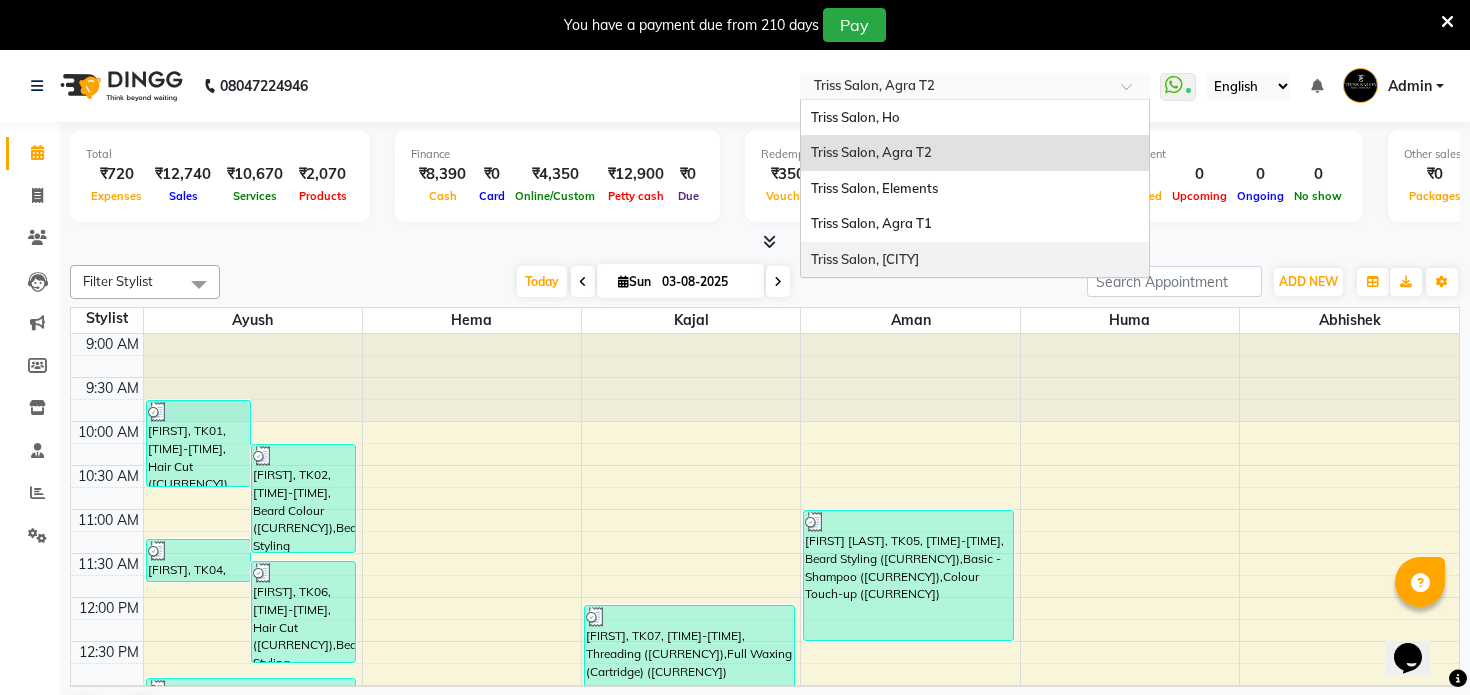 click on "Triss Salon, Mathura" at bounding box center (975, 260) 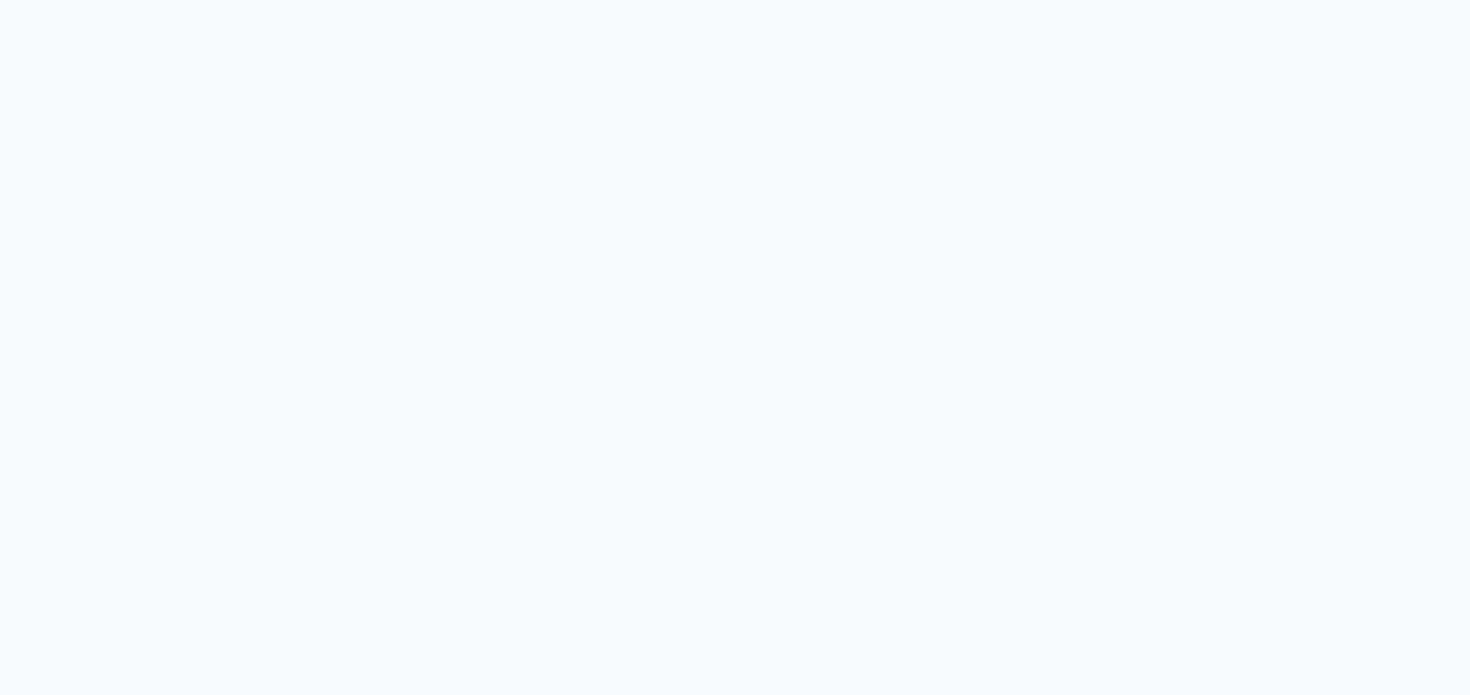 scroll, scrollTop: 0, scrollLeft: 0, axis: both 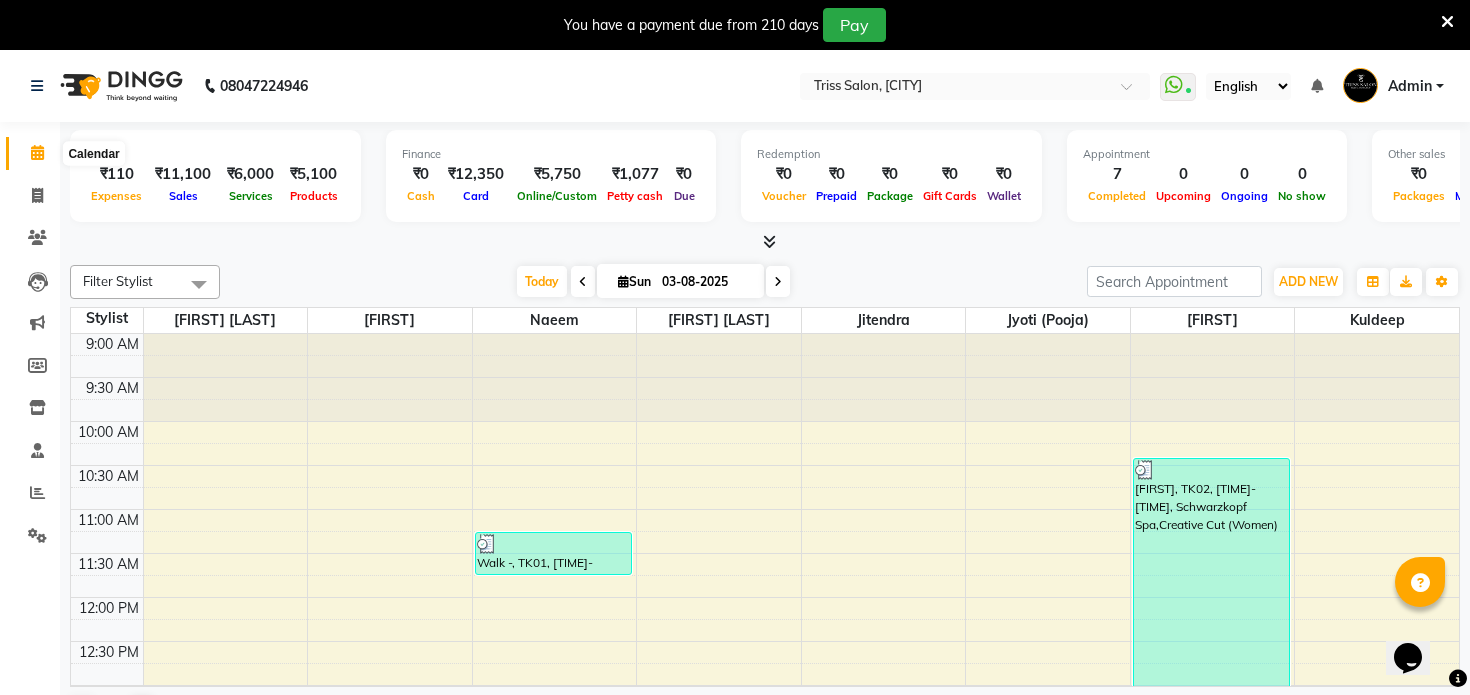 click 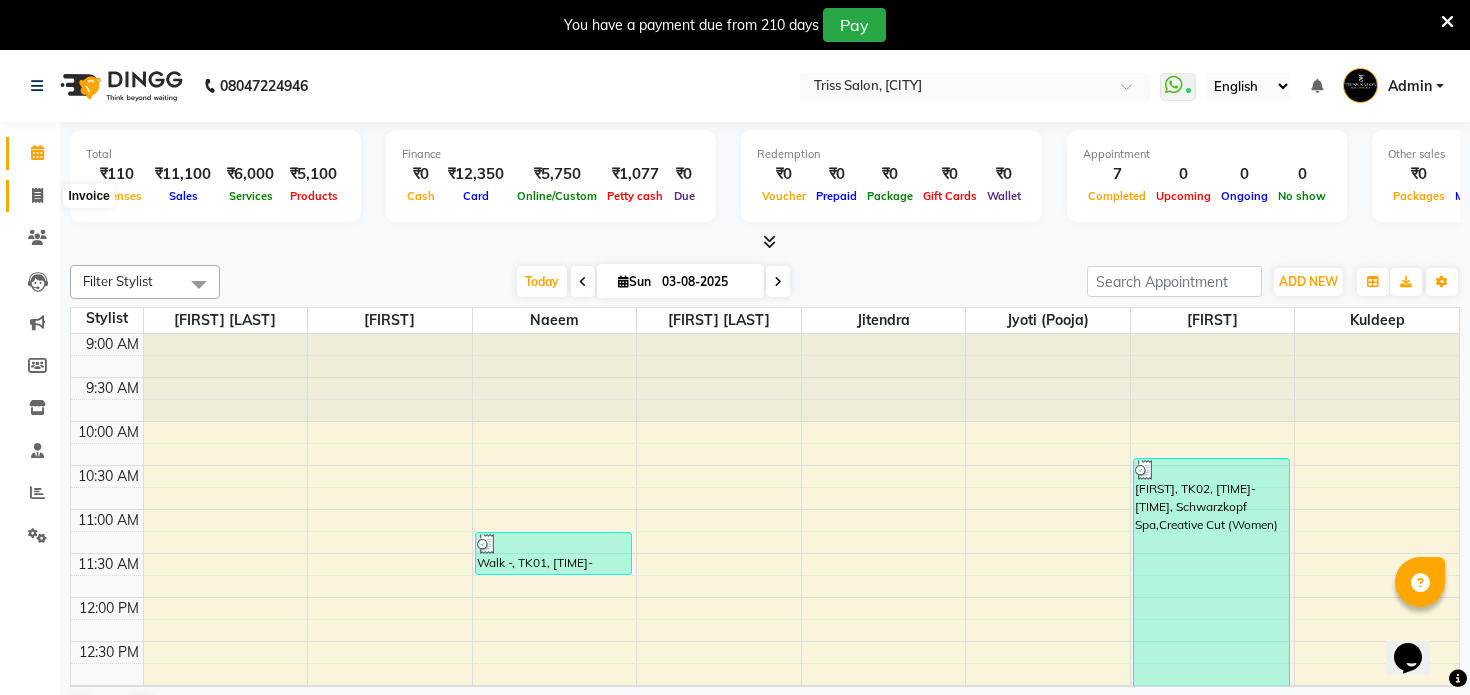 click 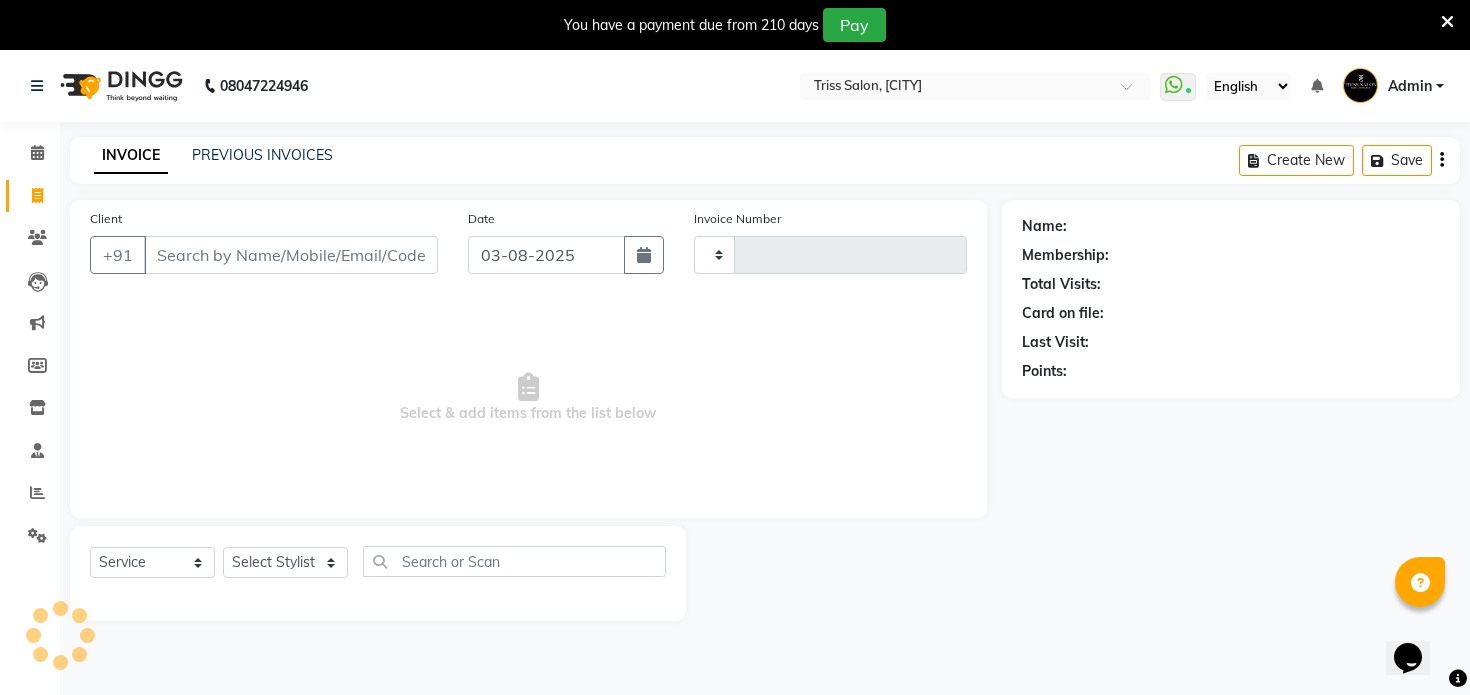 type on "1274" 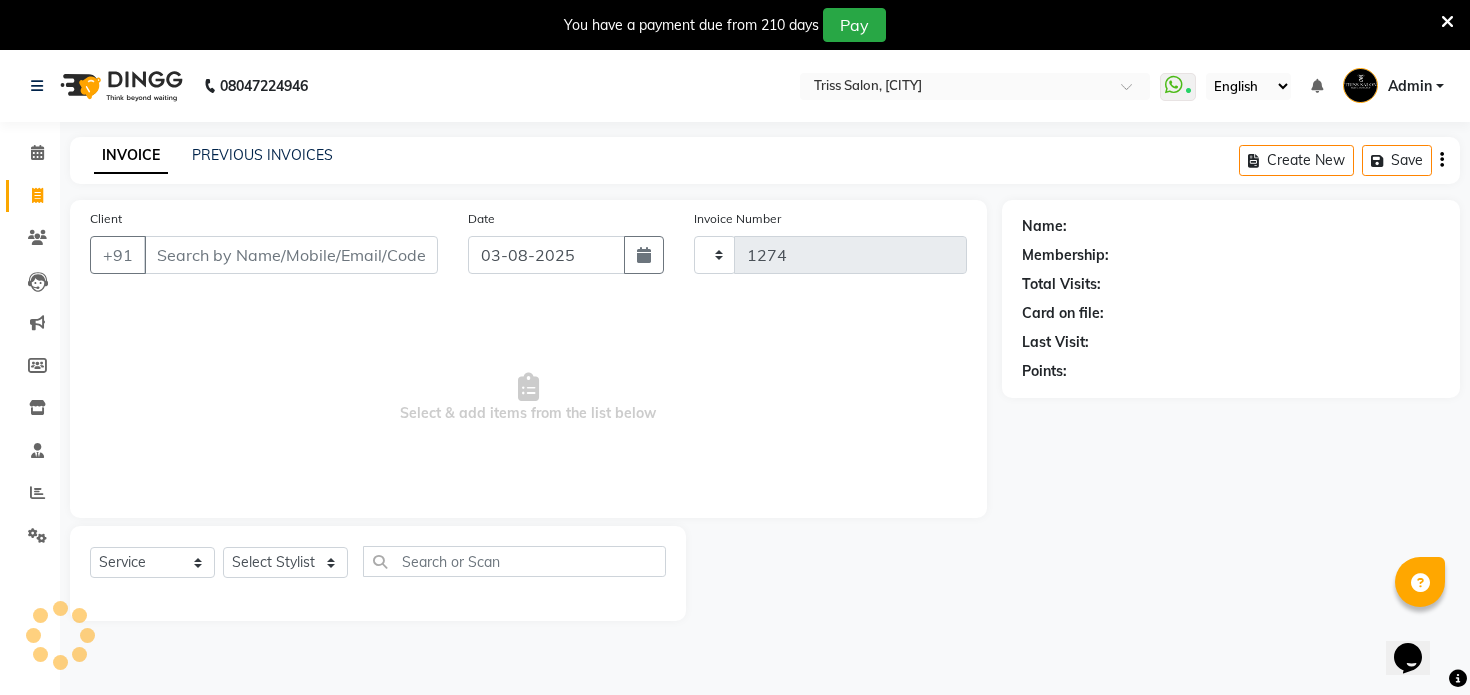 select on "4304" 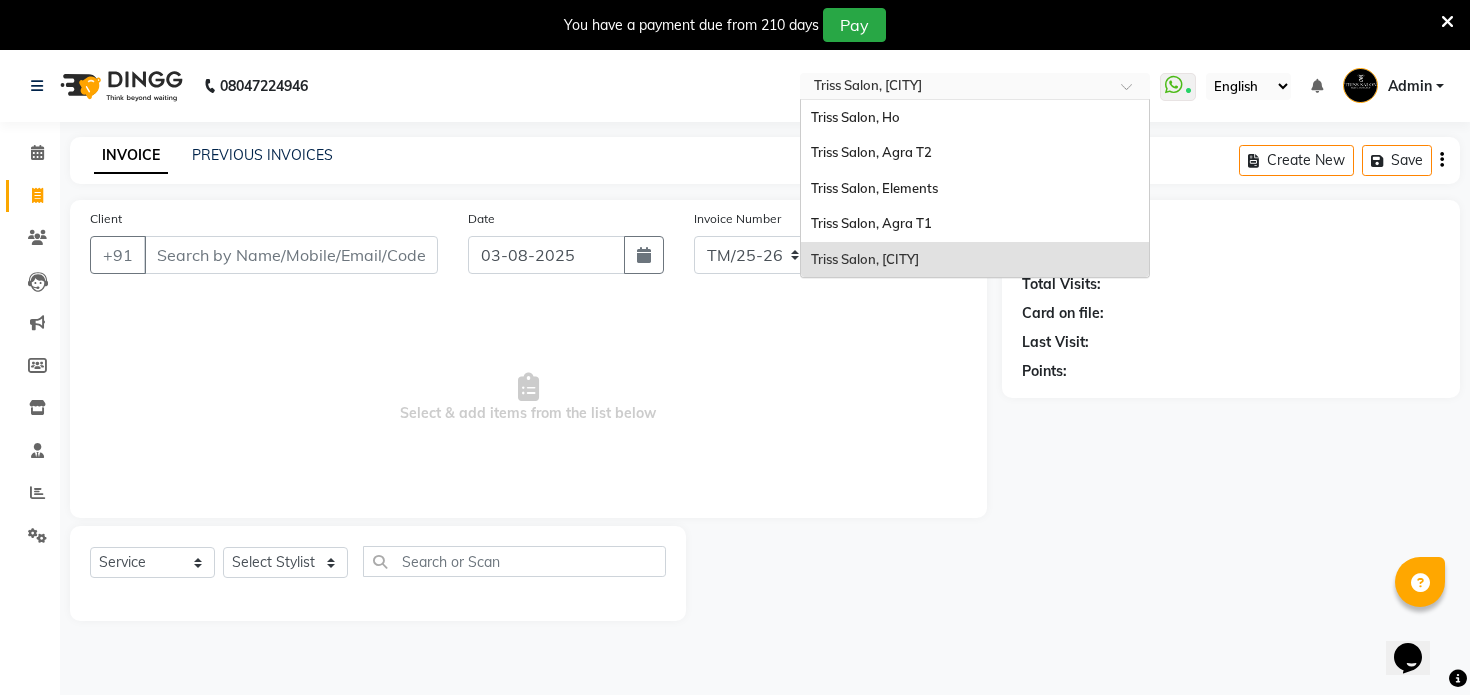 click at bounding box center [955, 88] 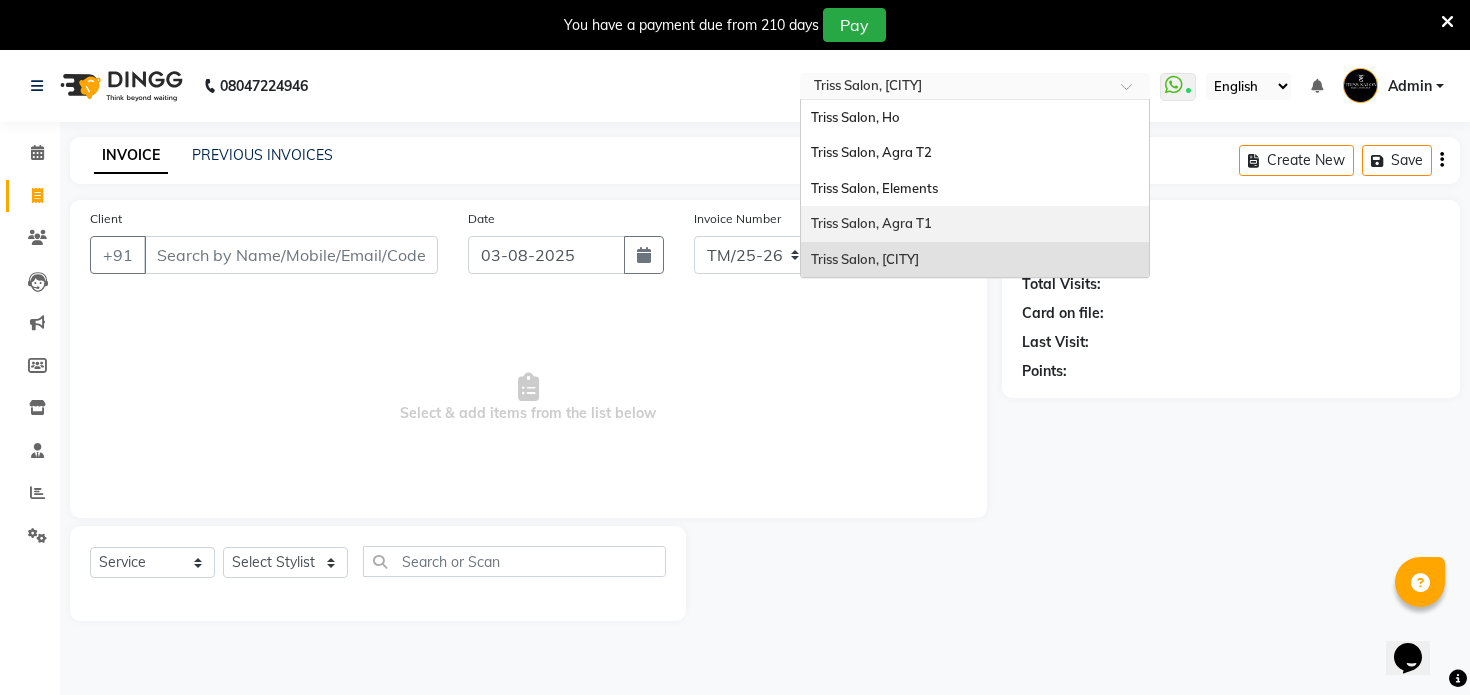 click on "Triss Salon, Agra T1" at bounding box center (975, 224) 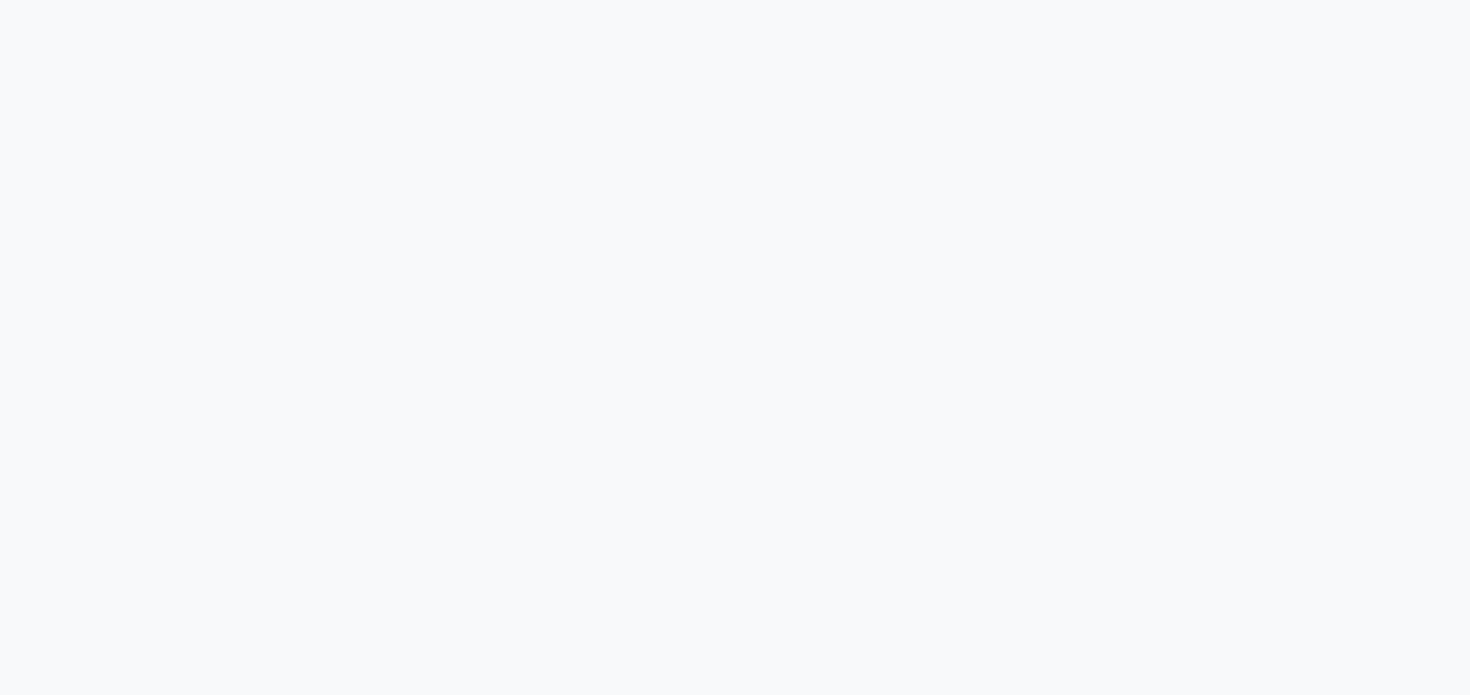 scroll, scrollTop: 0, scrollLeft: 0, axis: both 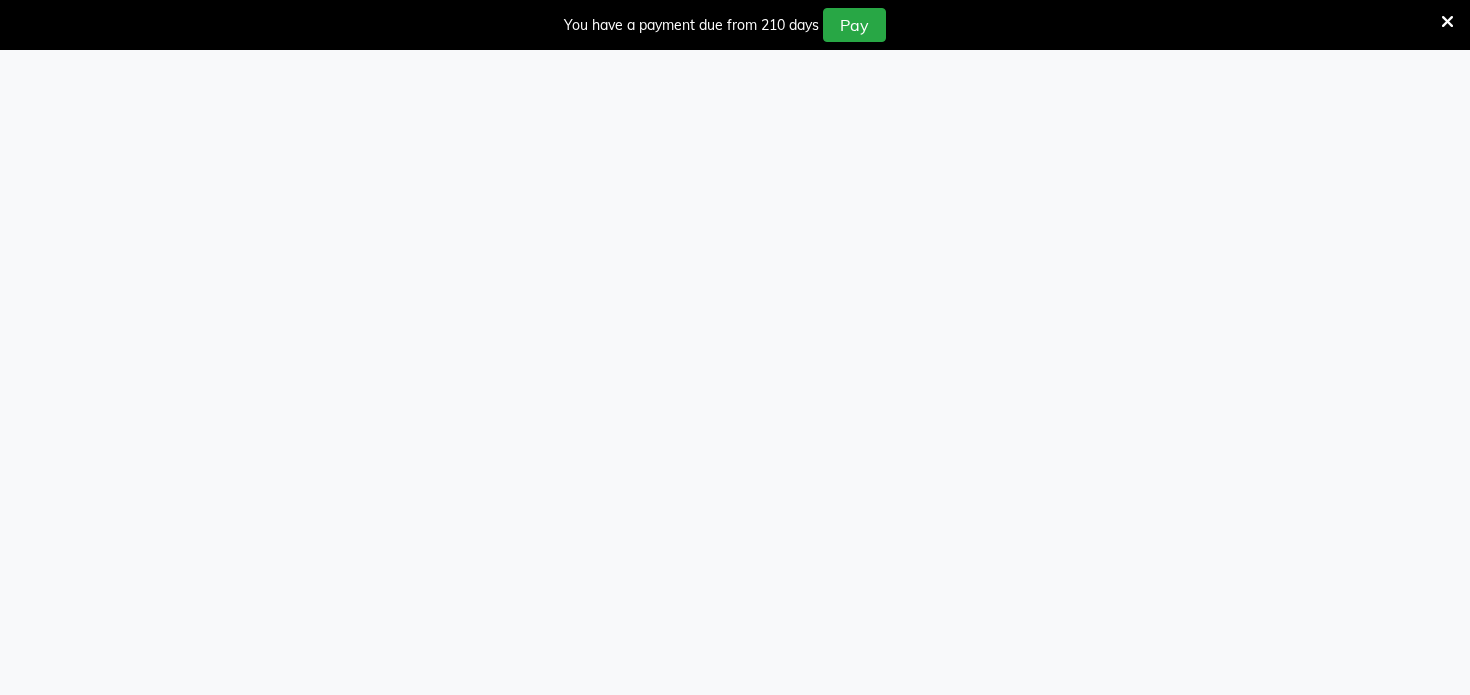 select on "service" 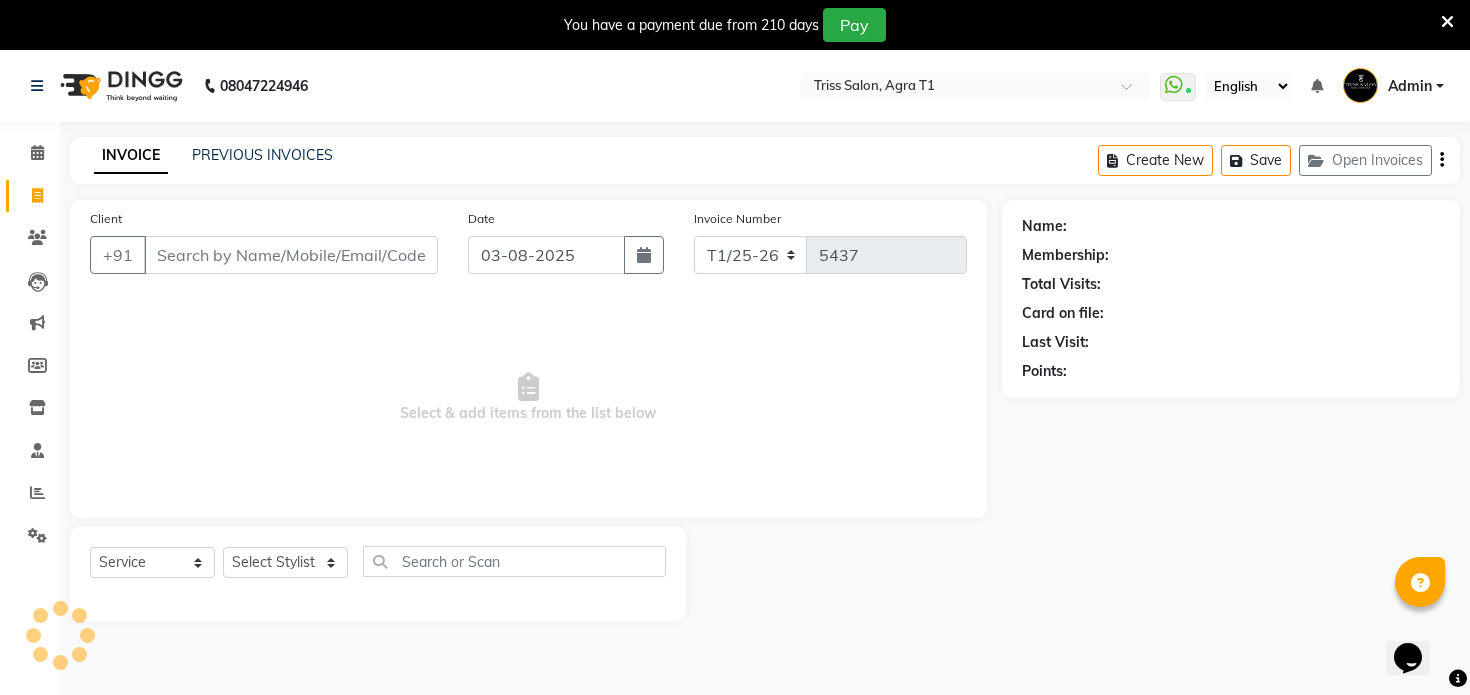 scroll, scrollTop: 0, scrollLeft: 0, axis: both 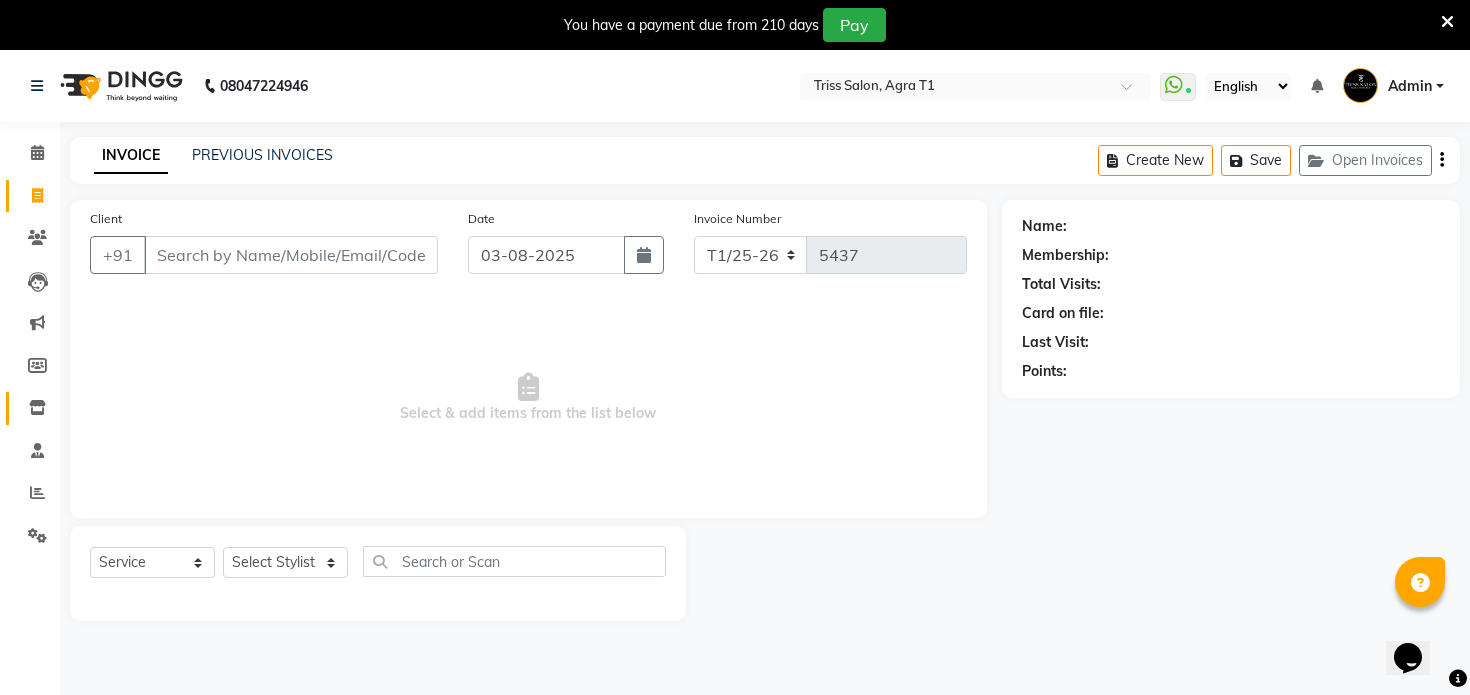 click on "Inventory" 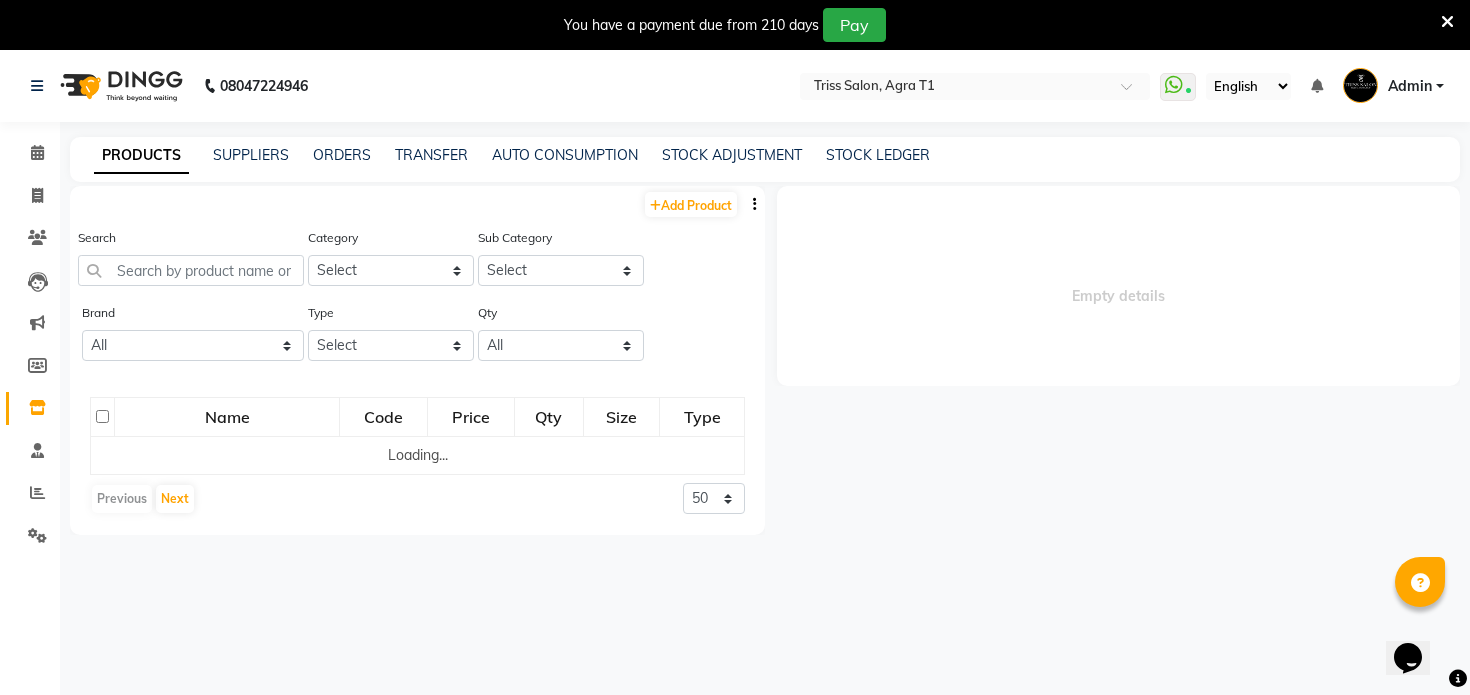 select 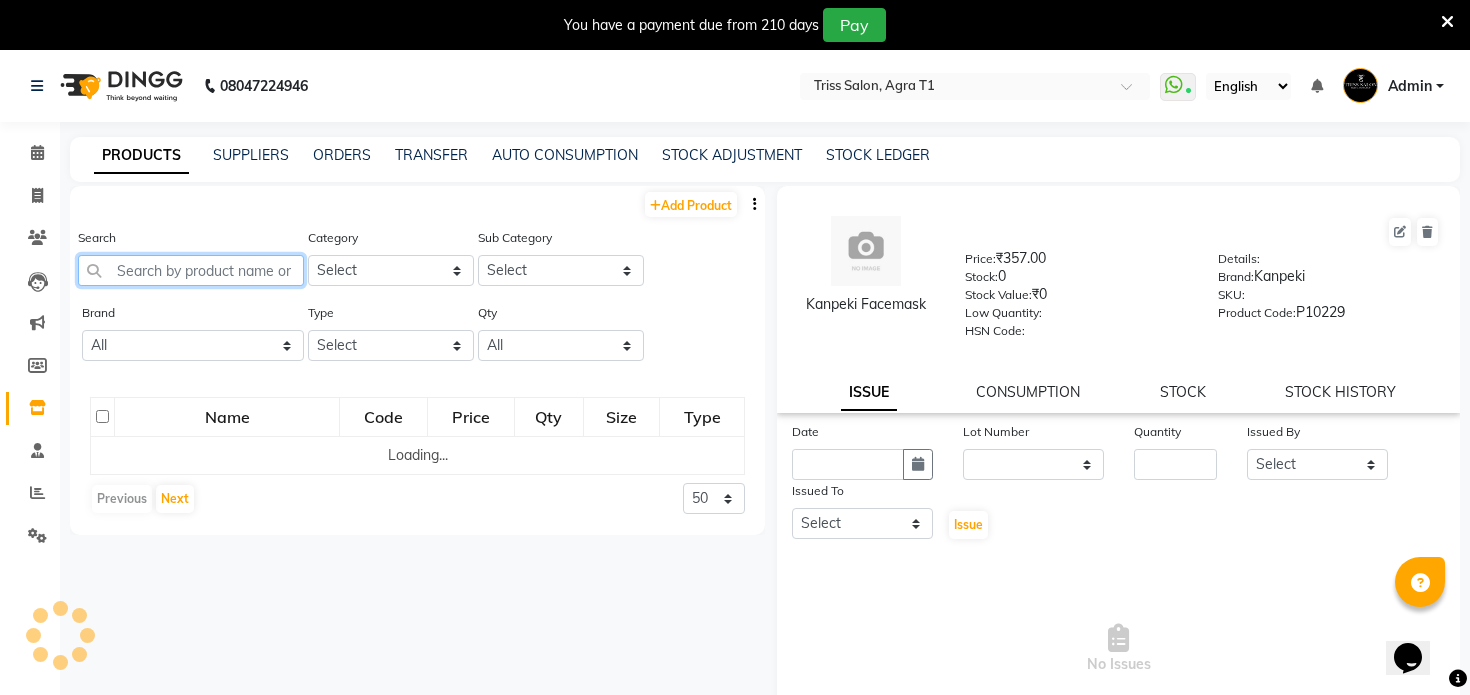 click 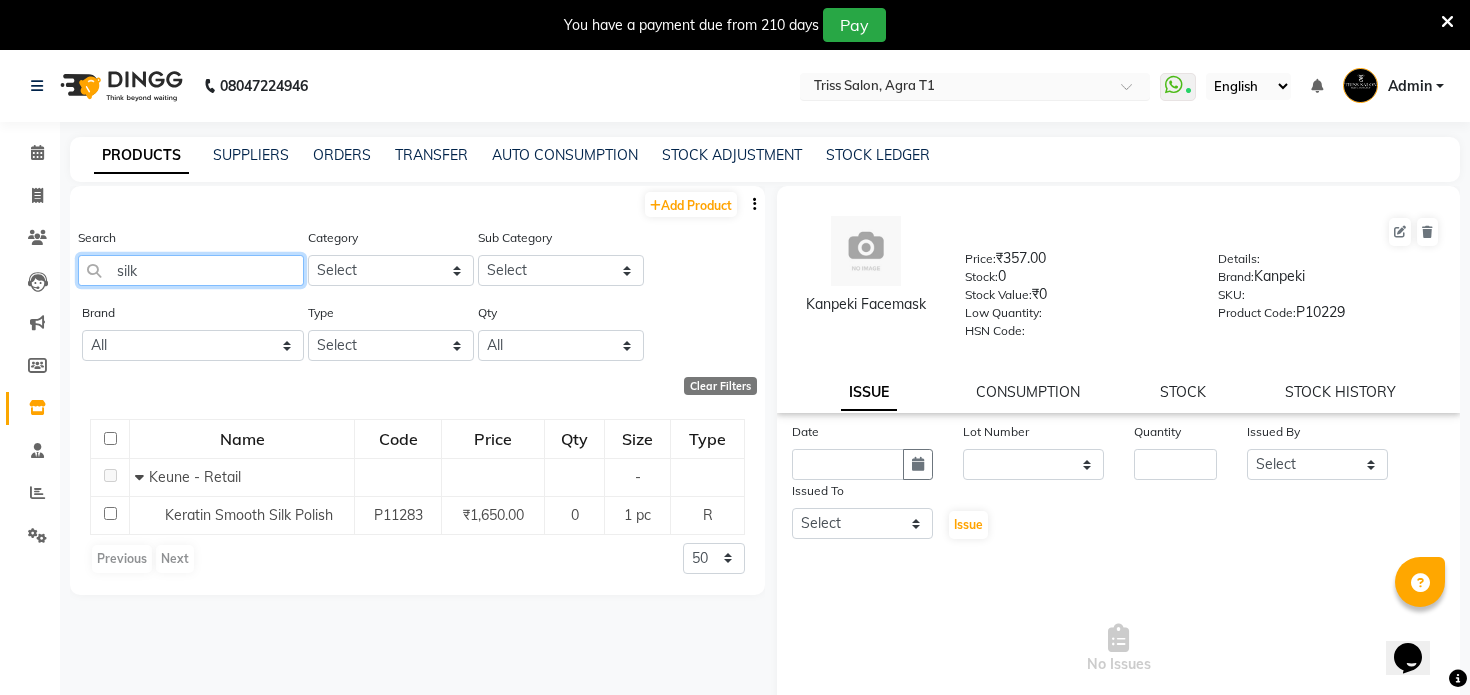 type on "silk" 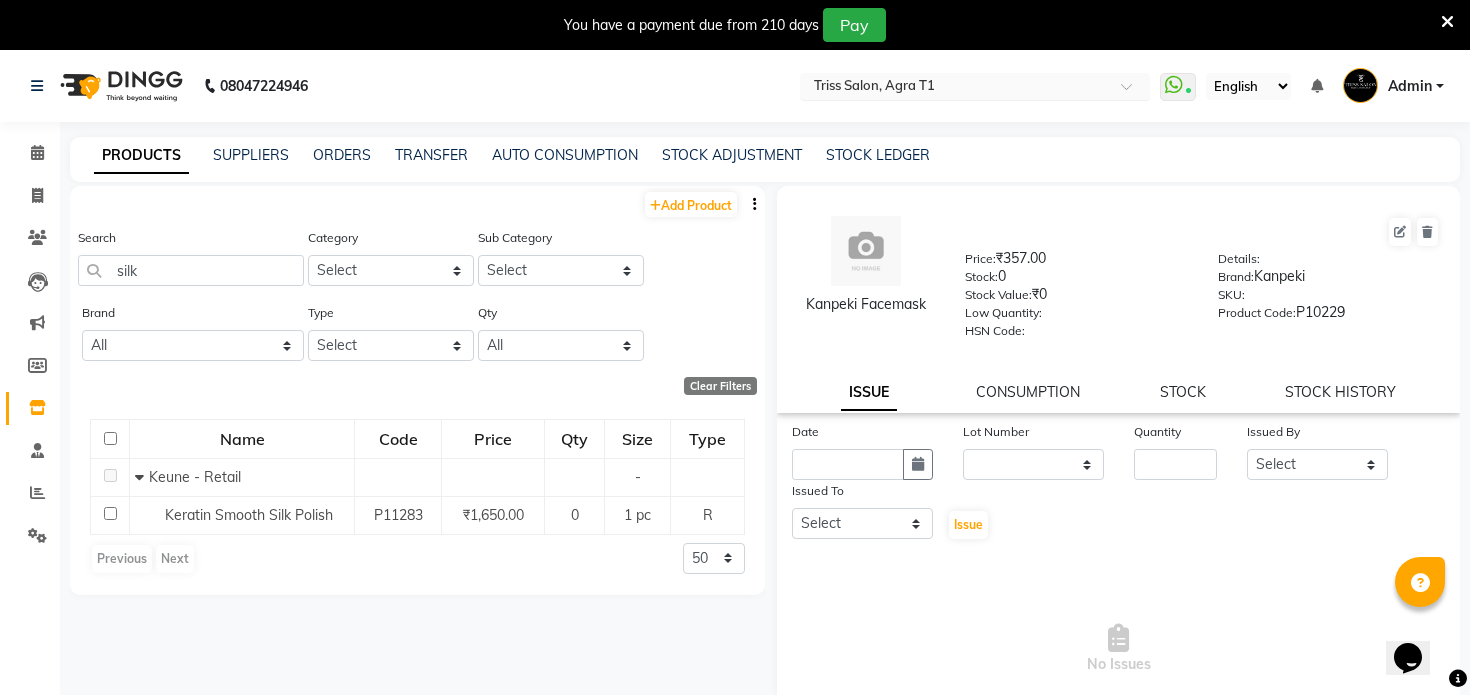 click at bounding box center (955, 88) 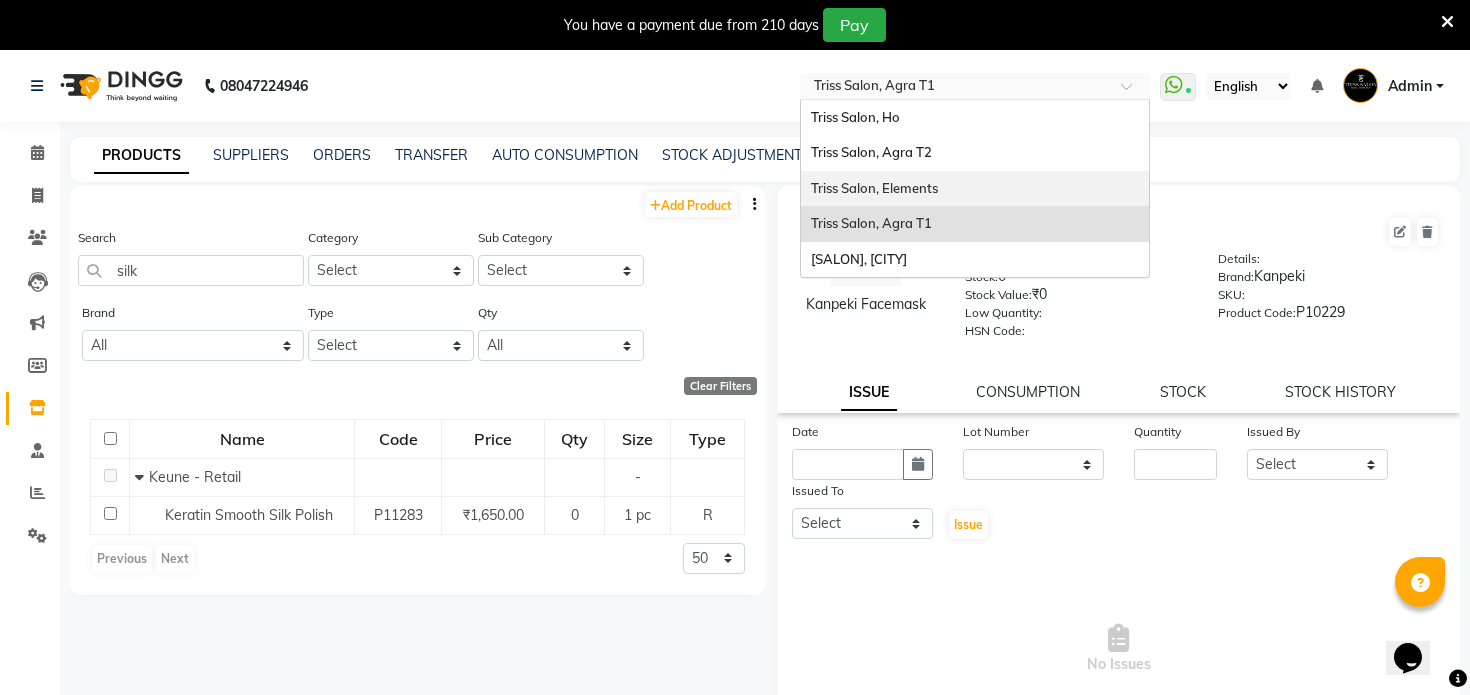 click on "Triss Salon, Elements" at bounding box center (874, 188) 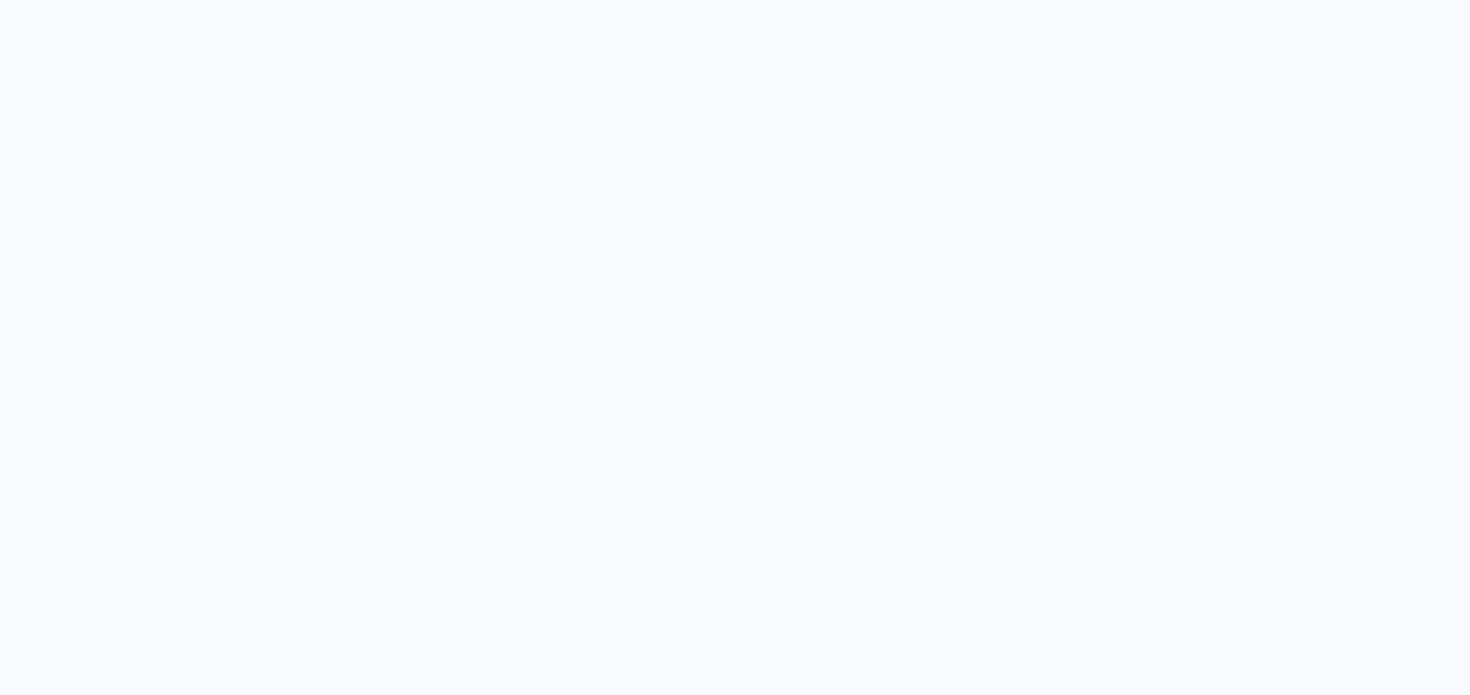 scroll, scrollTop: 0, scrollLeft: 0, axis: both 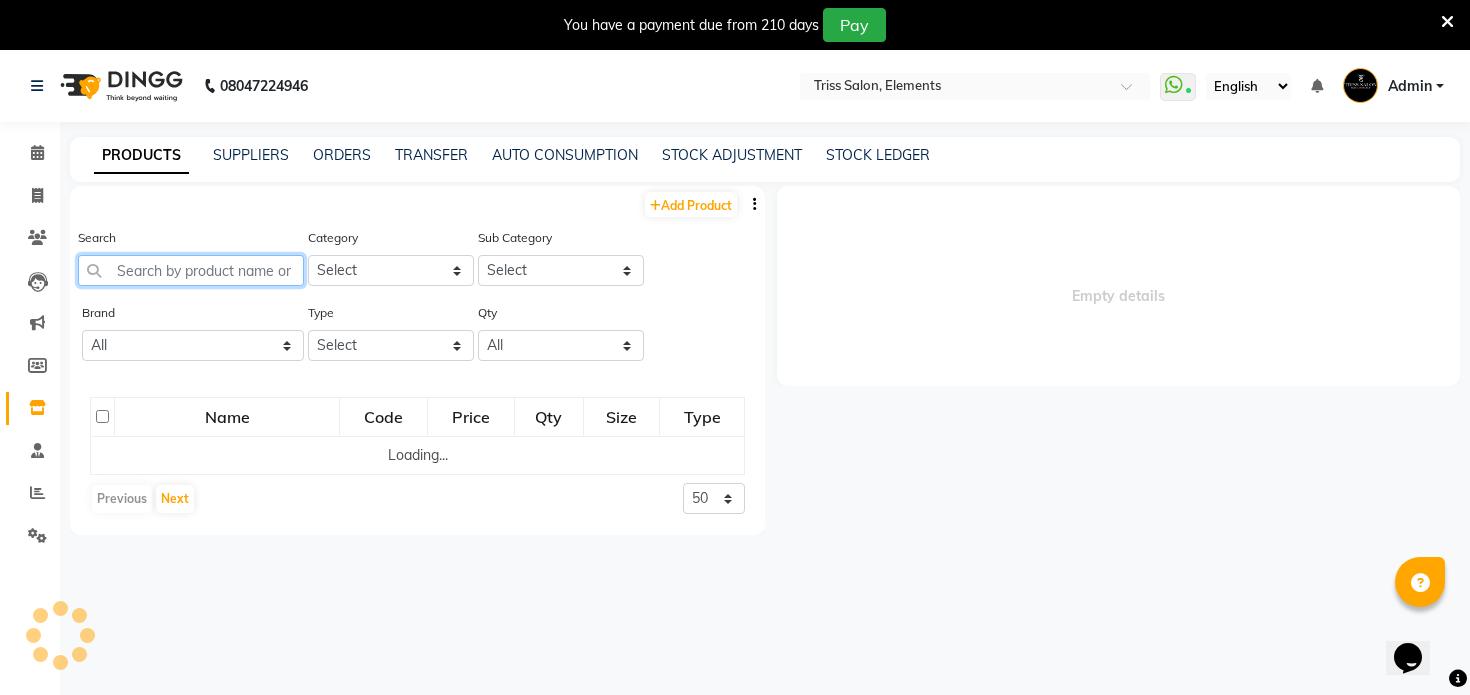 click 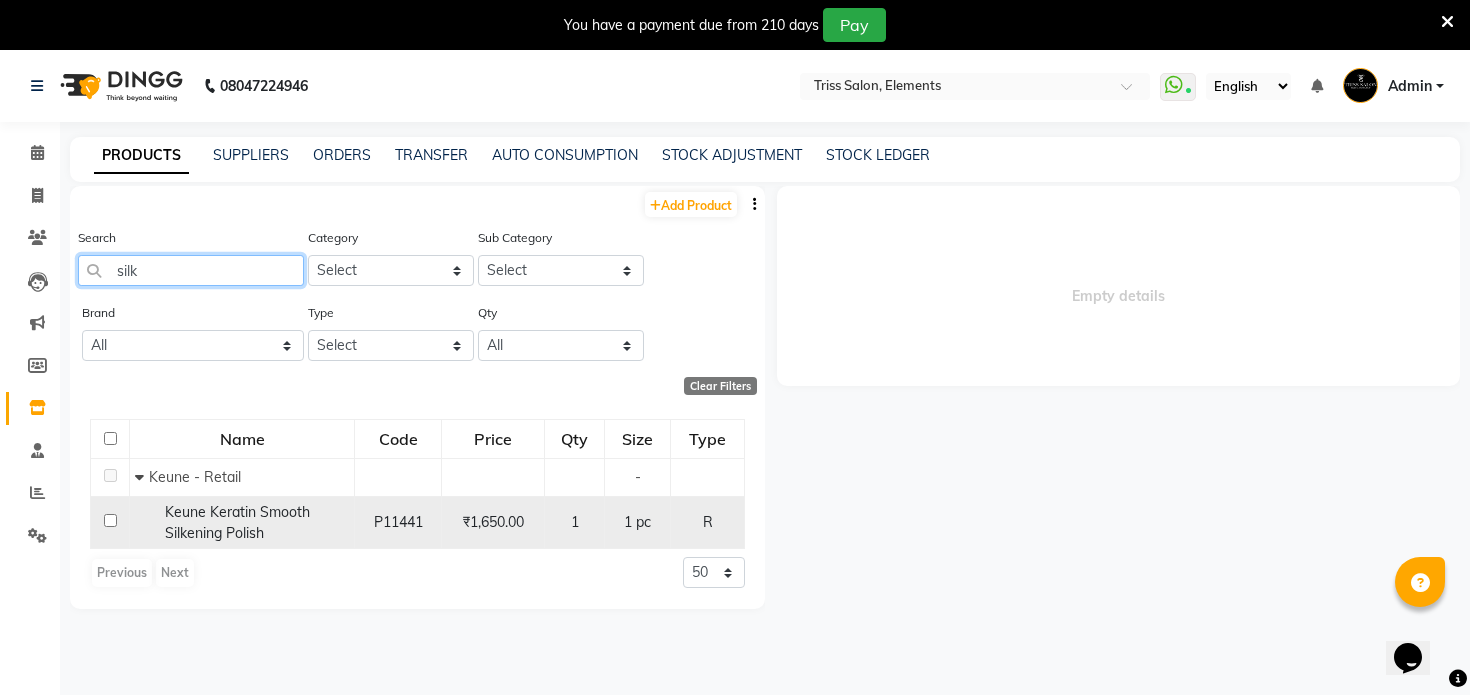 type on "silk" 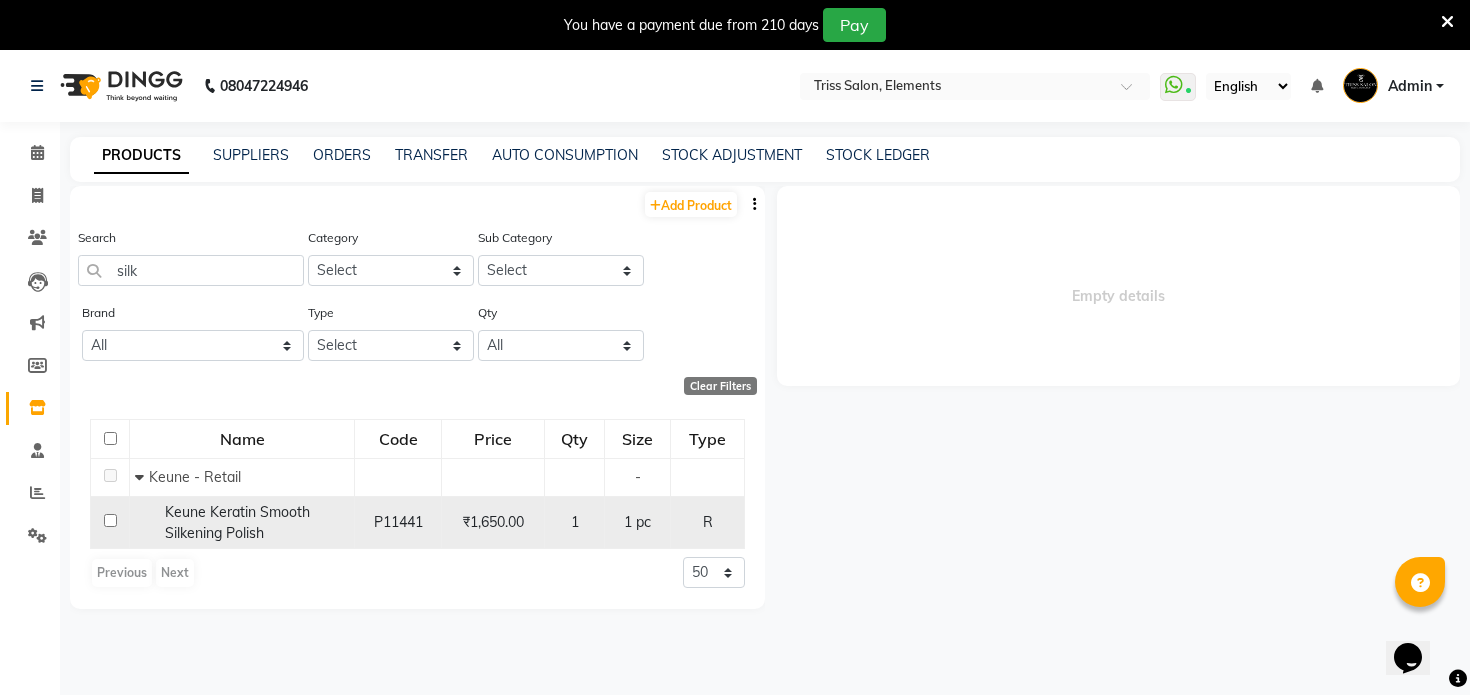 click on "Keune Keratin Smooth Silkening Polish" 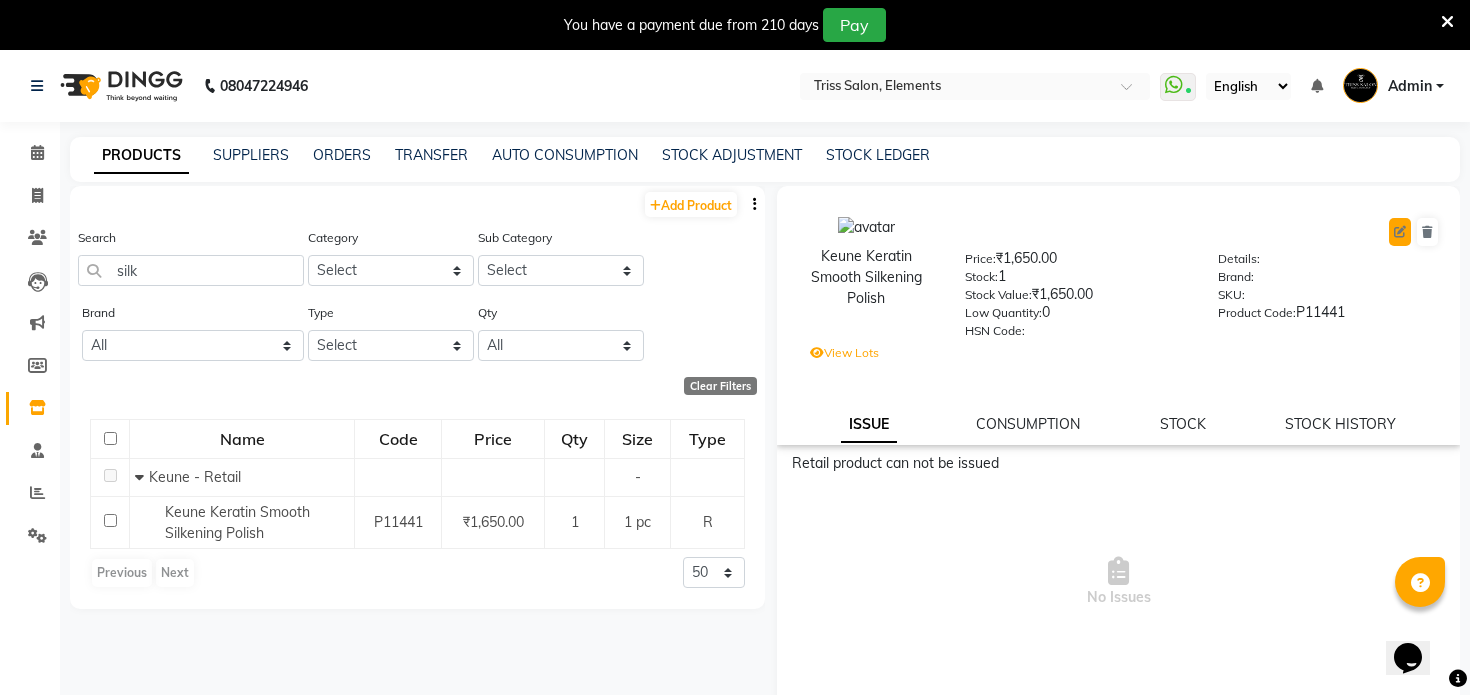 click 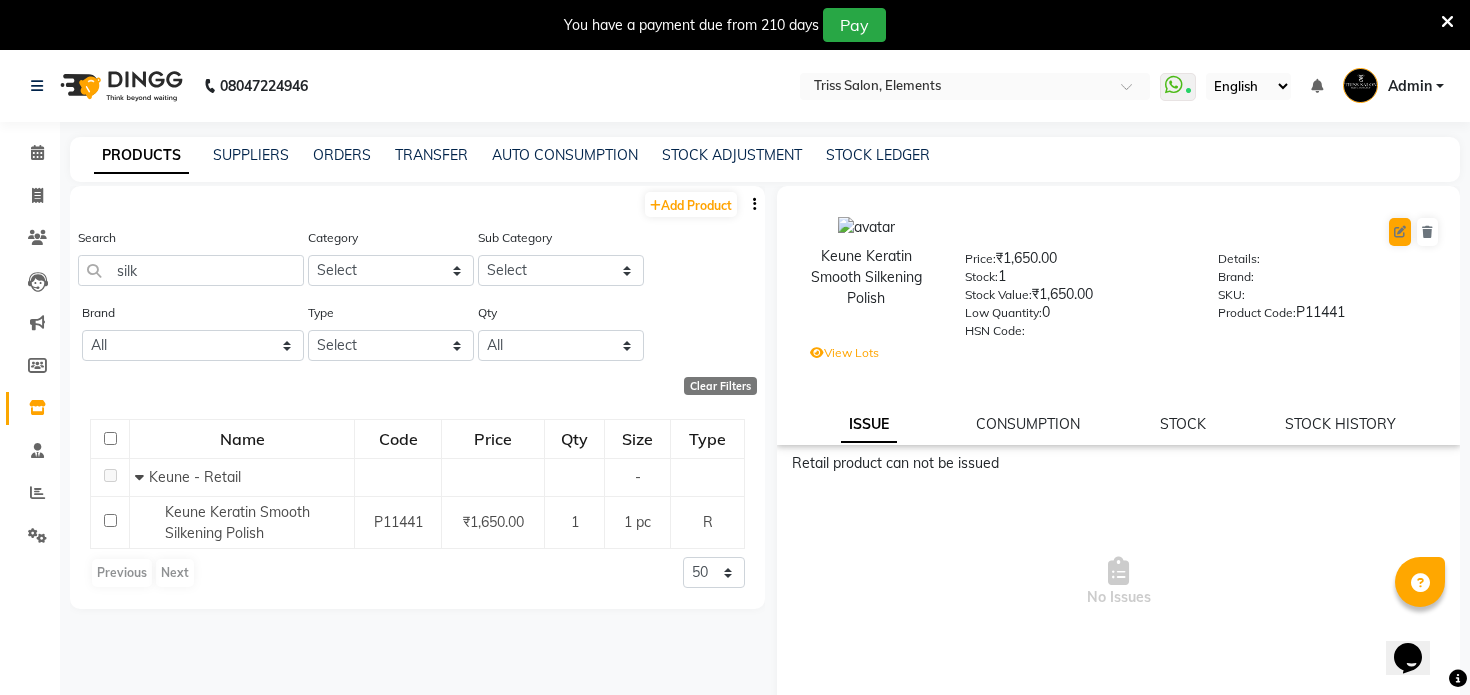 select on "R" 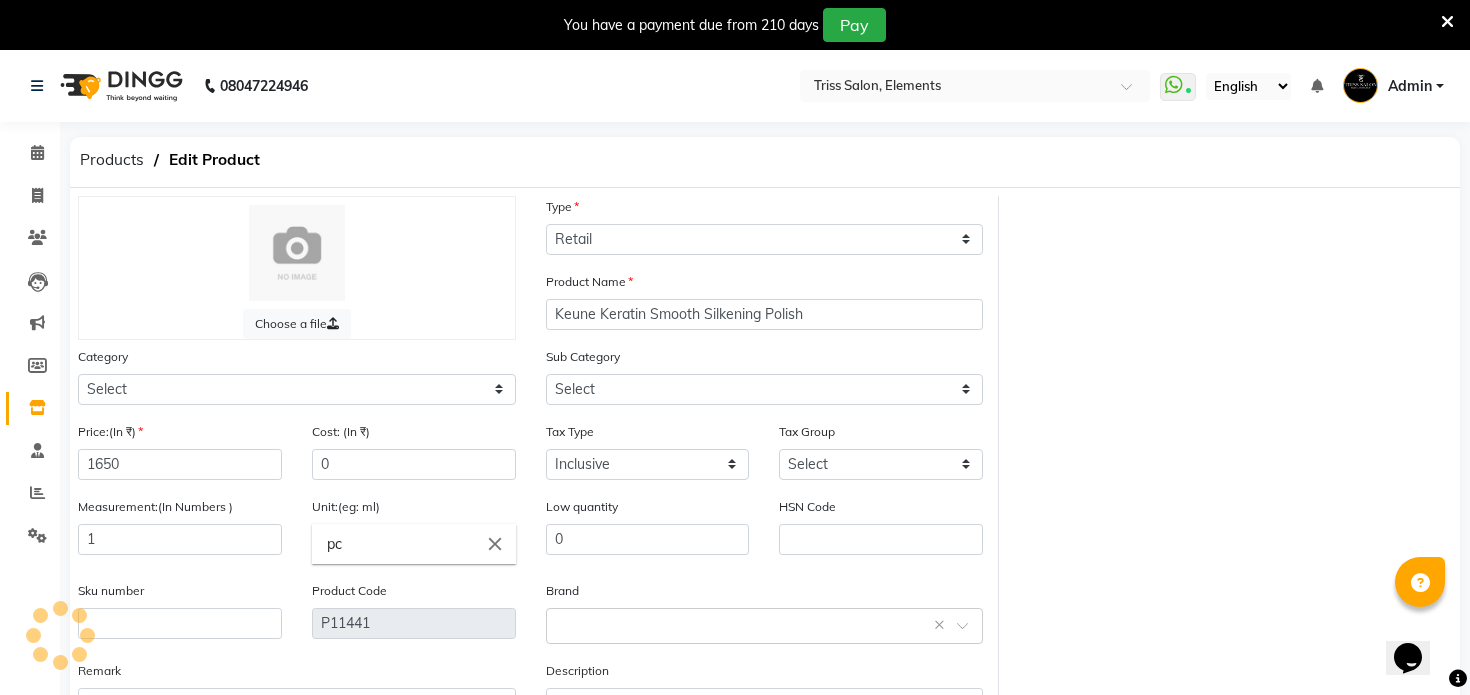 select on "367302850" 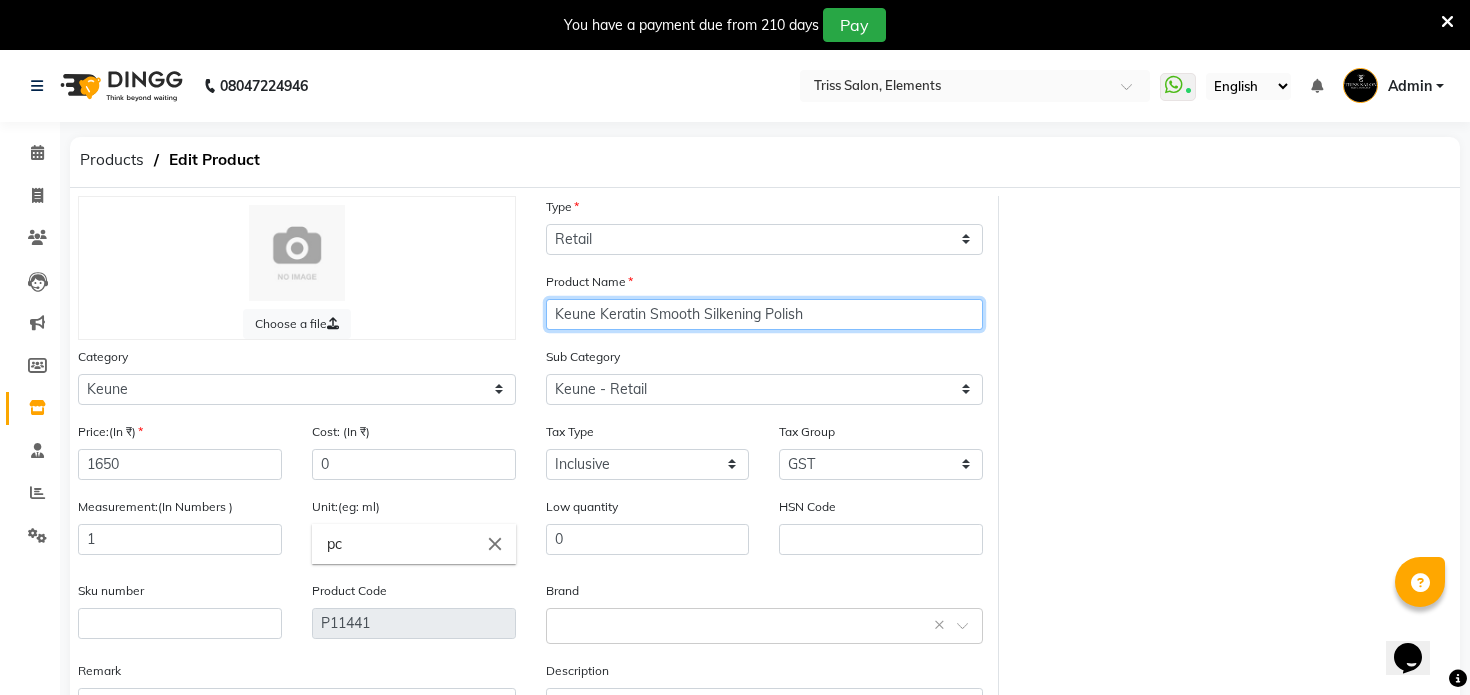 click on "Keune Keratin Smooth Silkening Polish" 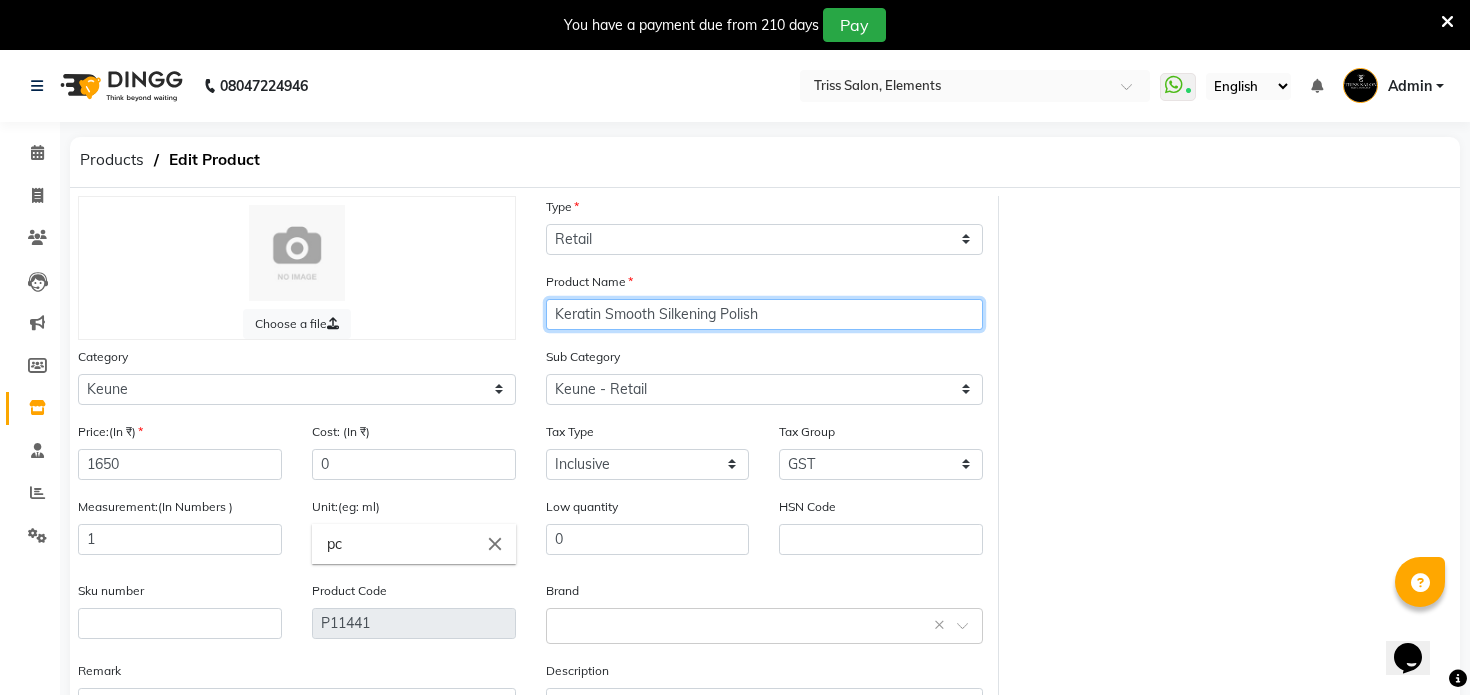 scroll, scrollTop: 157, scrollLeft: 0, axis: vertical 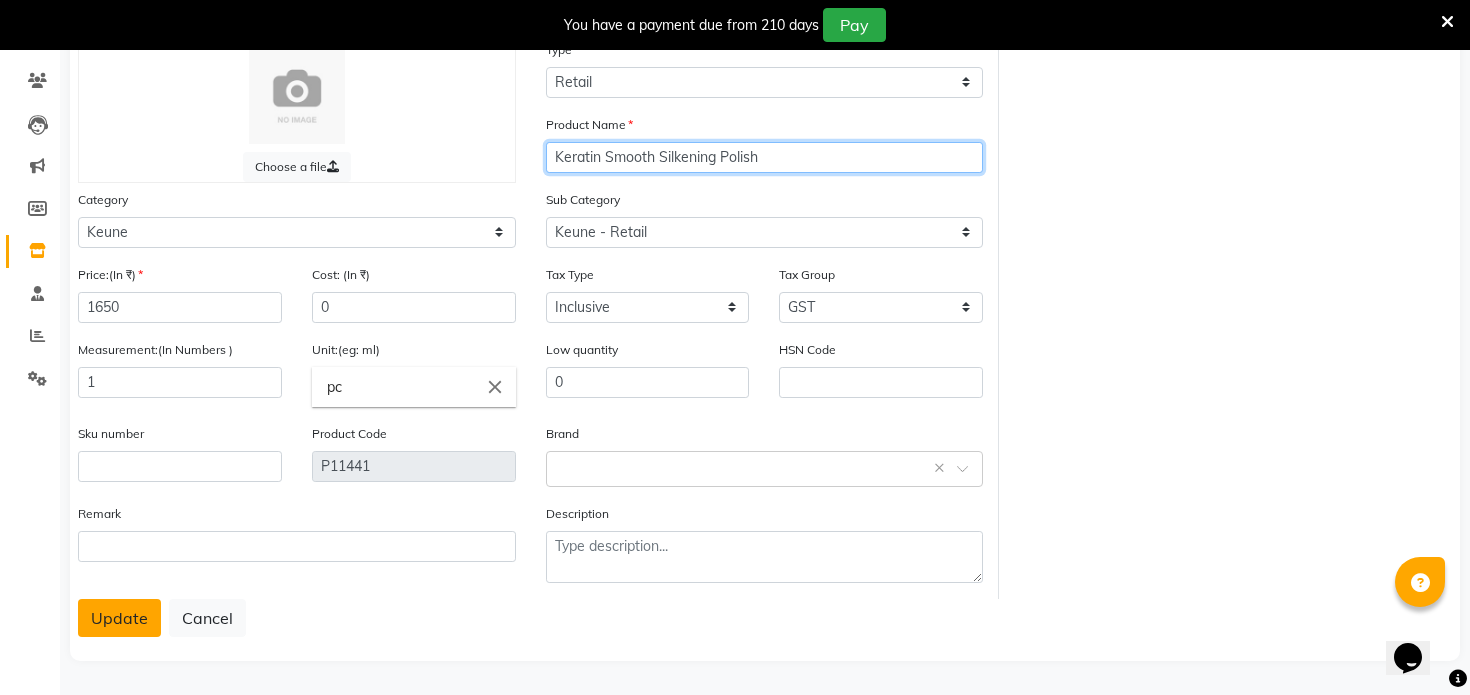 type on "Keratin Smooth Silkening Polish" 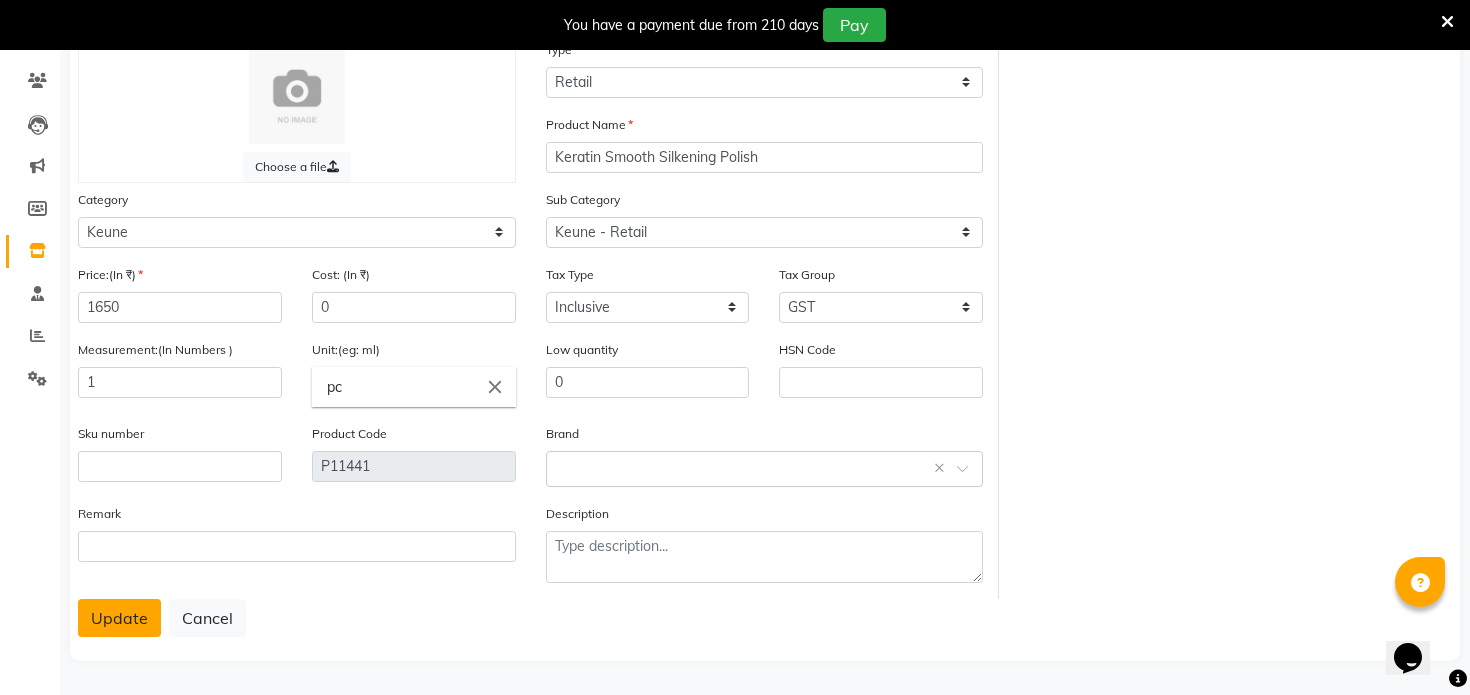 click on "Update" 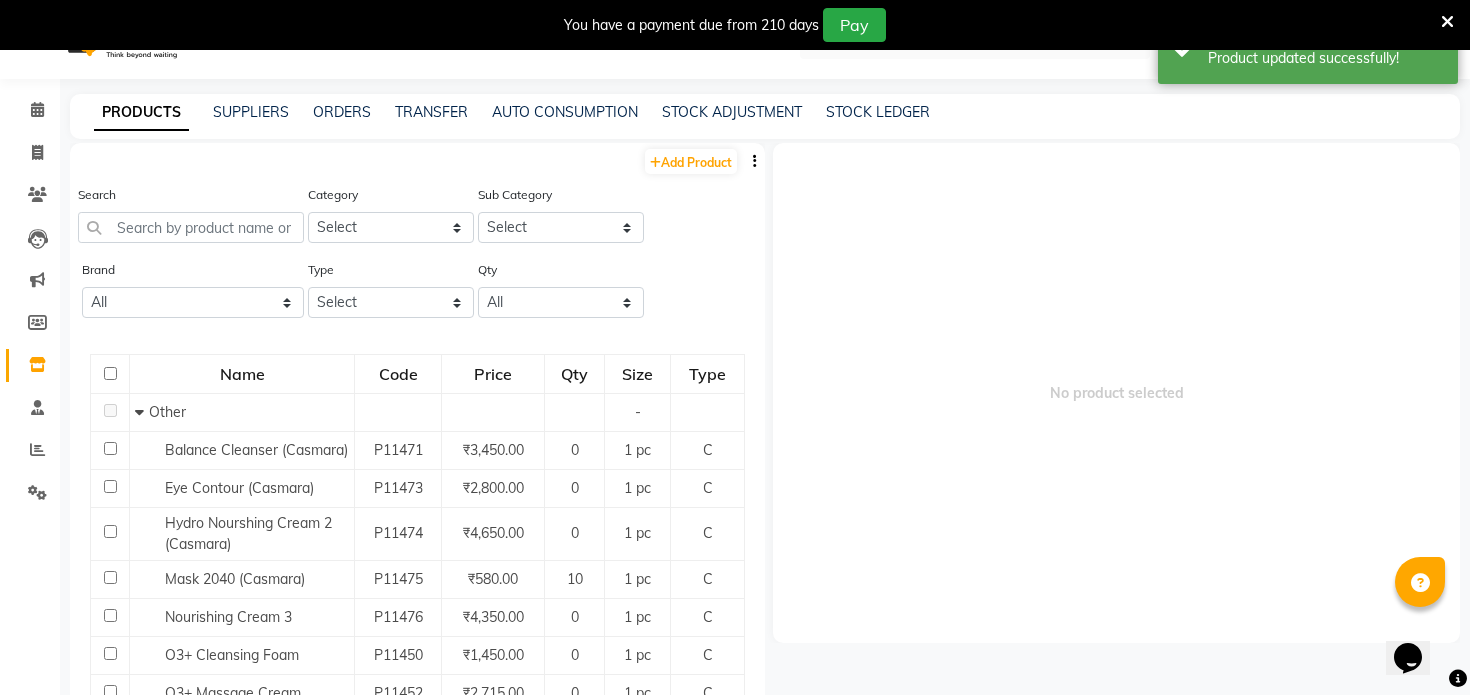 scroll, scrollTop: 0, scrollLeft: 0, axis: both 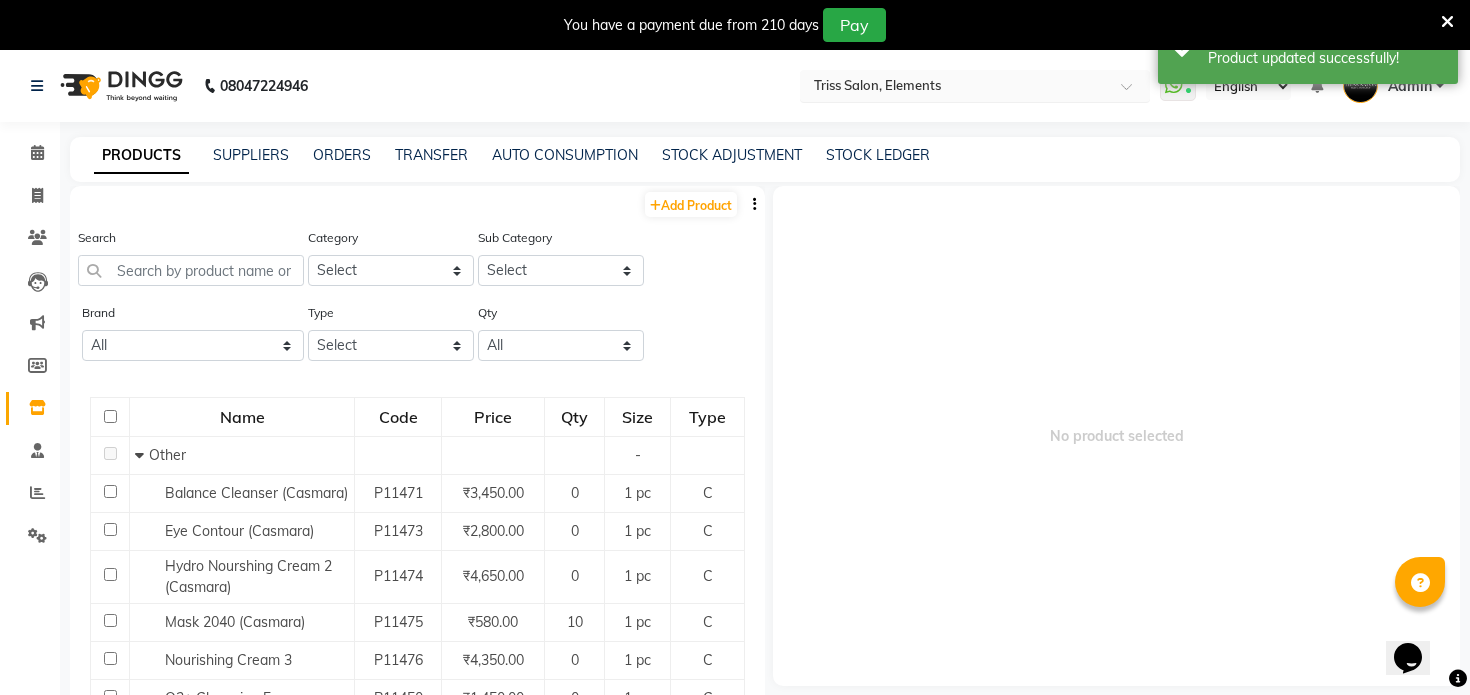 click at bounding box center (955, 85) 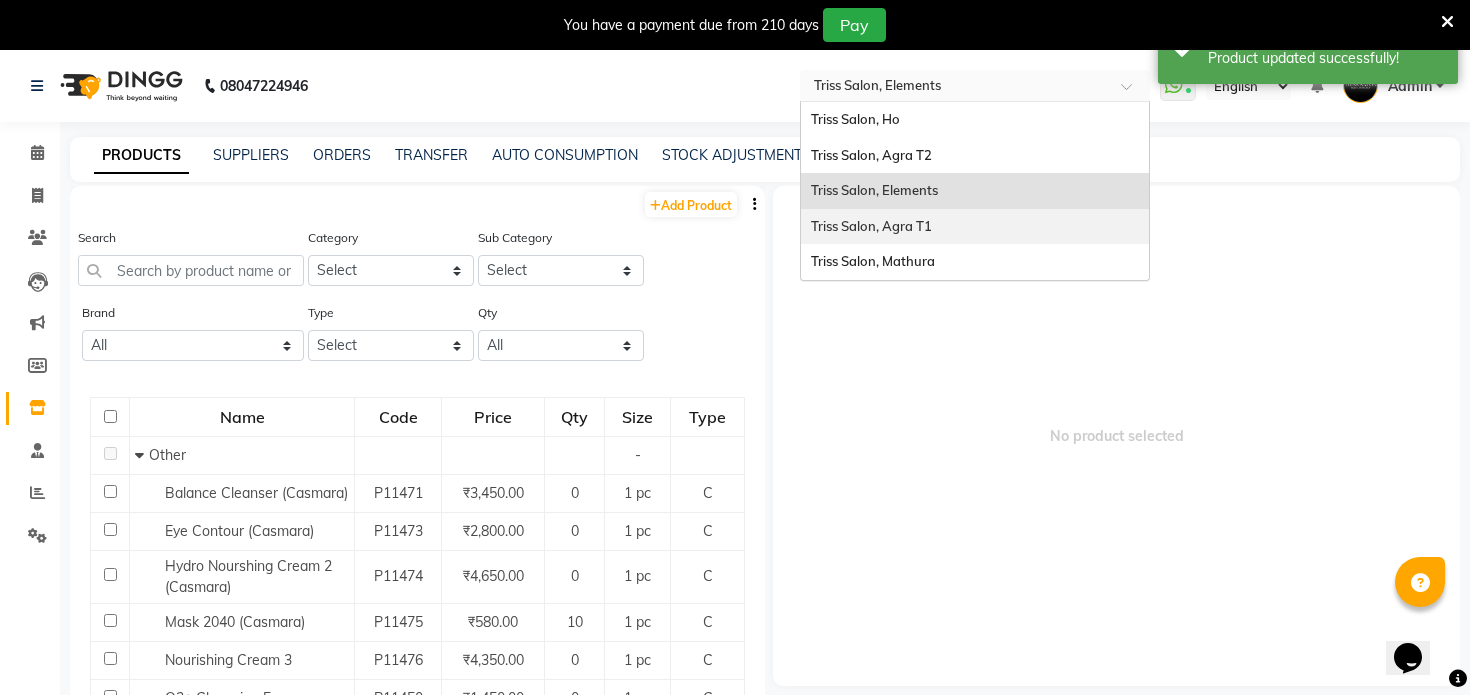 click on "Triss Salon, Agra T1" at bounding box center (975, 227) 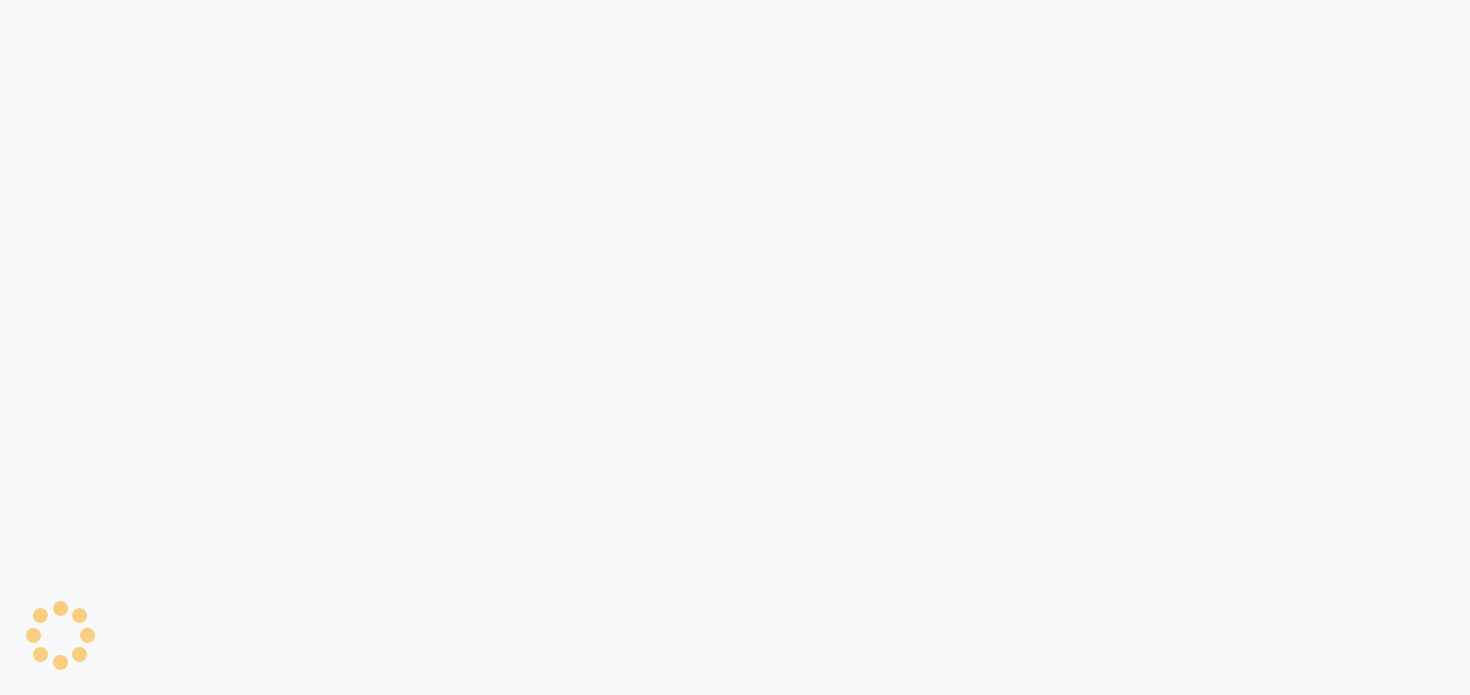 scroll, scrollTop: 0, scrollLeft: 0, axis: both 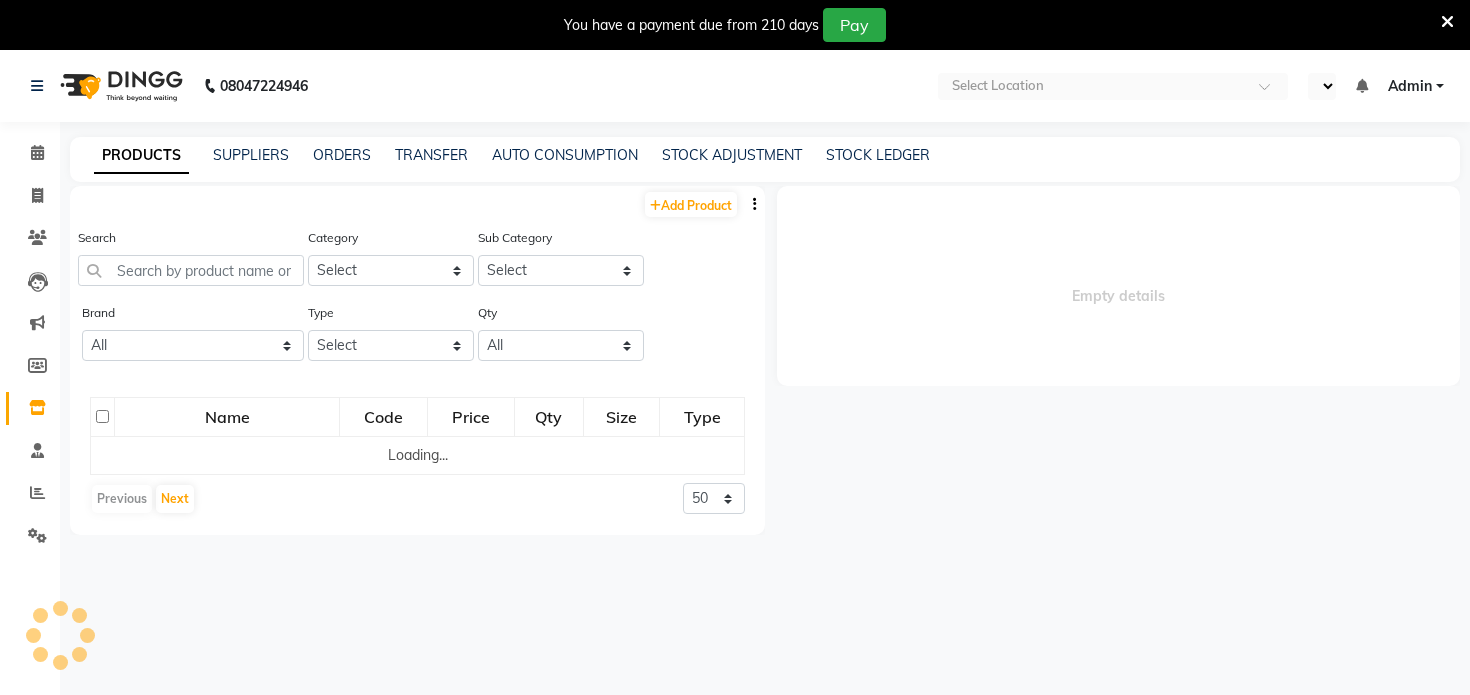 select on "en" 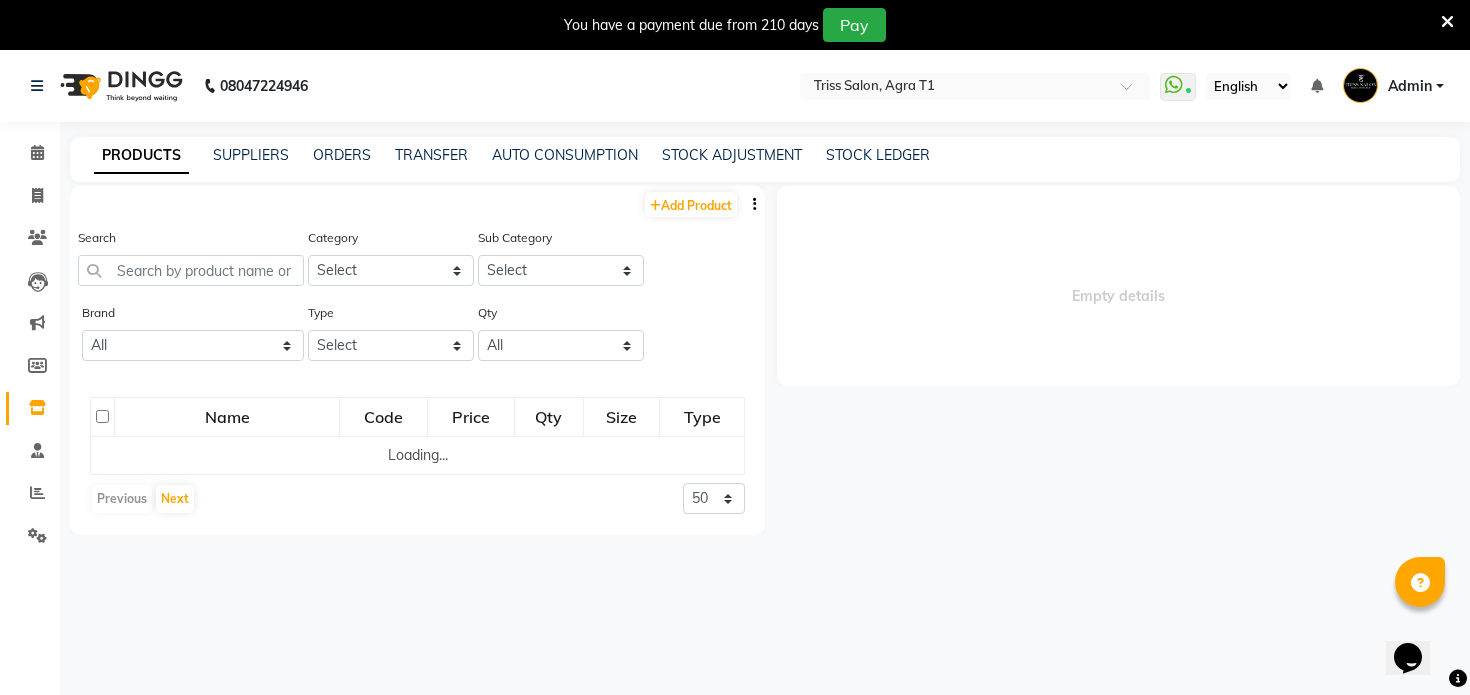 scroll, scrollTop: 0, scrollLeft: 0, axis: both 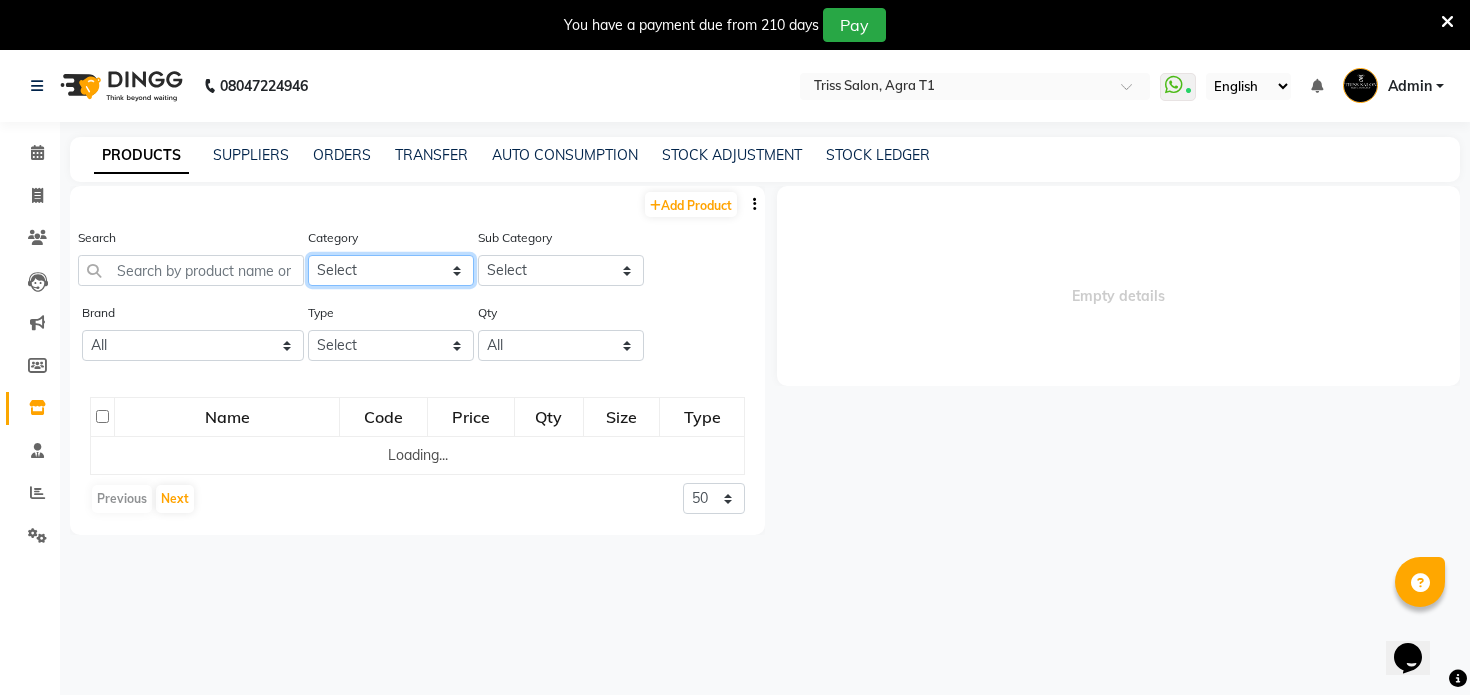 click on "Select PH Keune GK Moroccan Oil 3TenX K18 Schwarzkopf Mintree Kanpeki Thalgo Other Floractive" 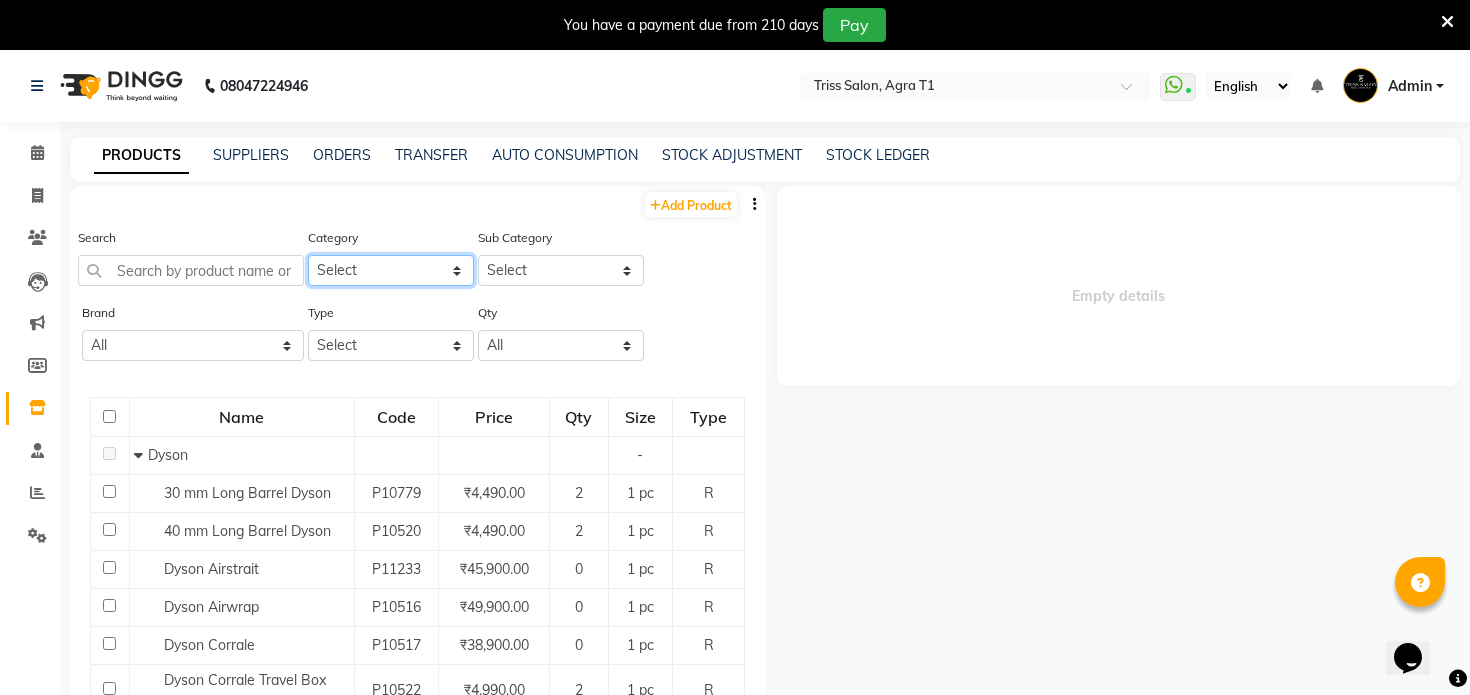 select on "367302850" 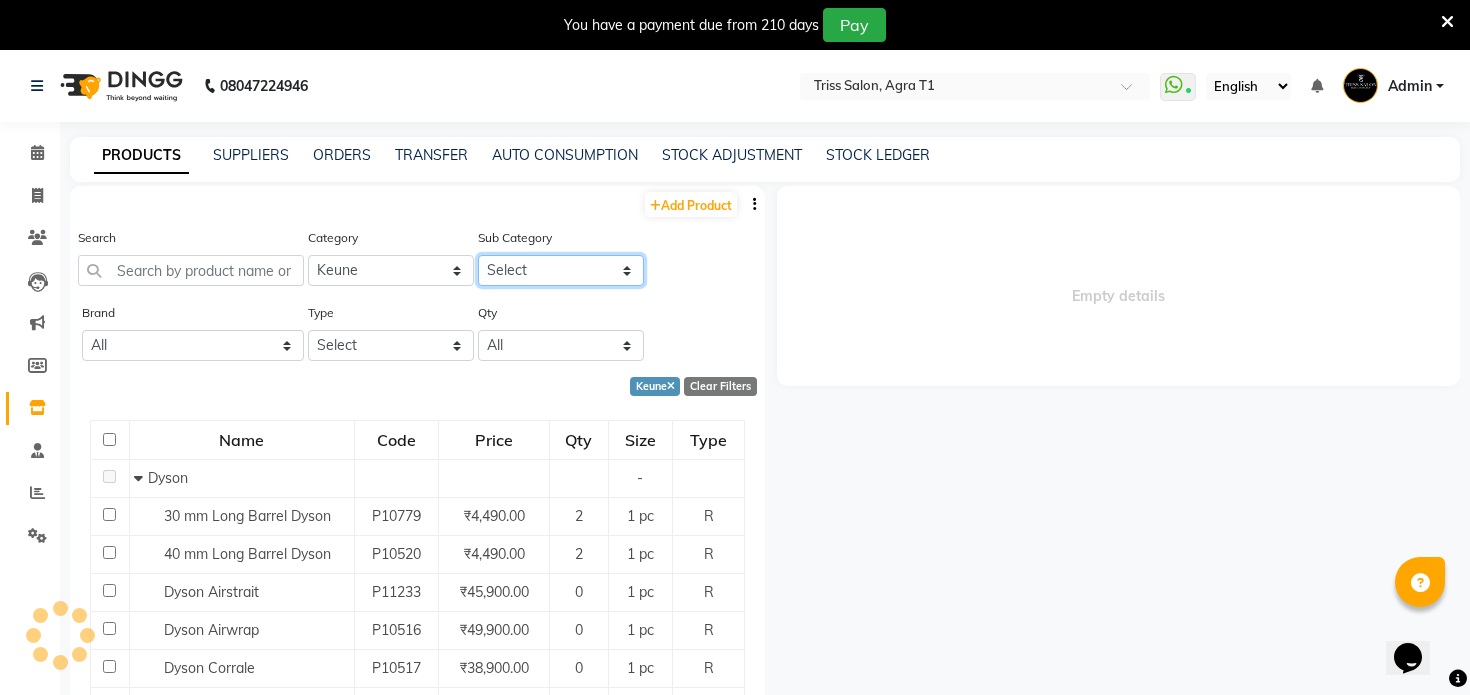 click on "Select" 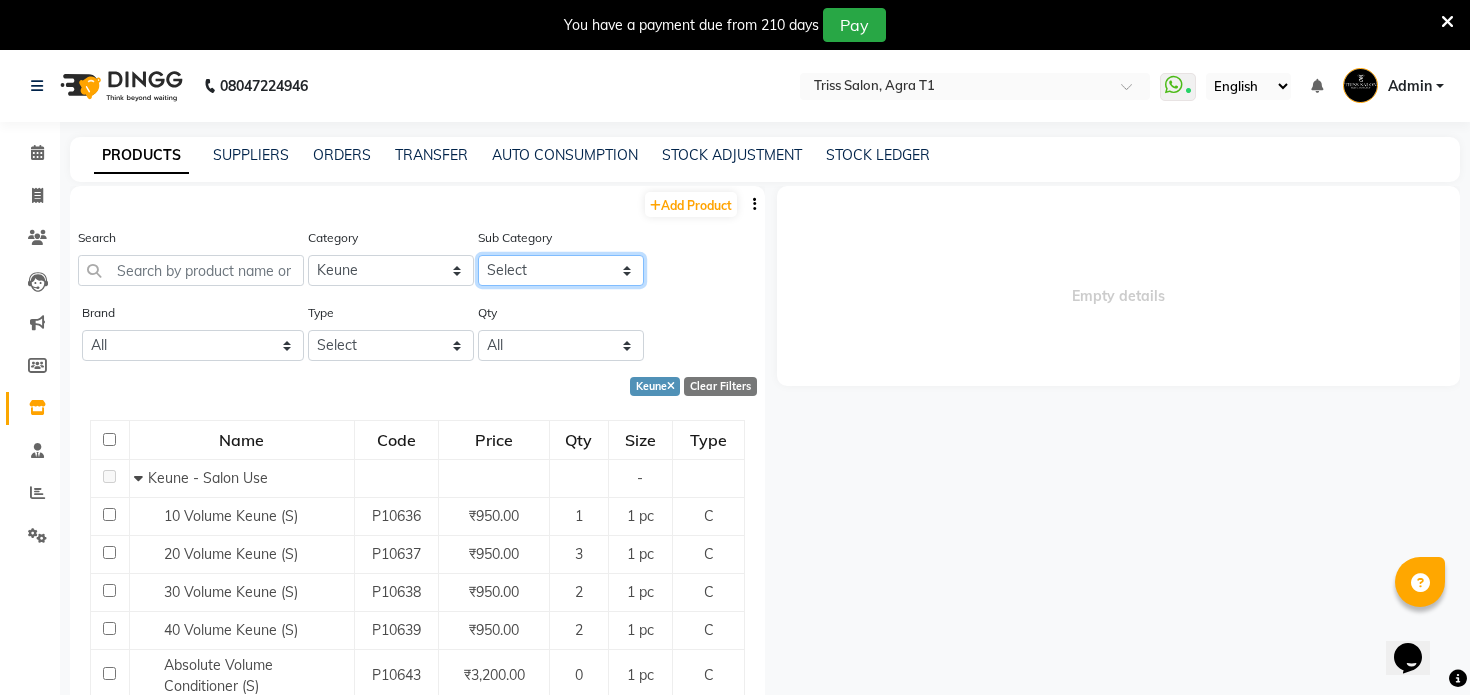 select on "3673028502" 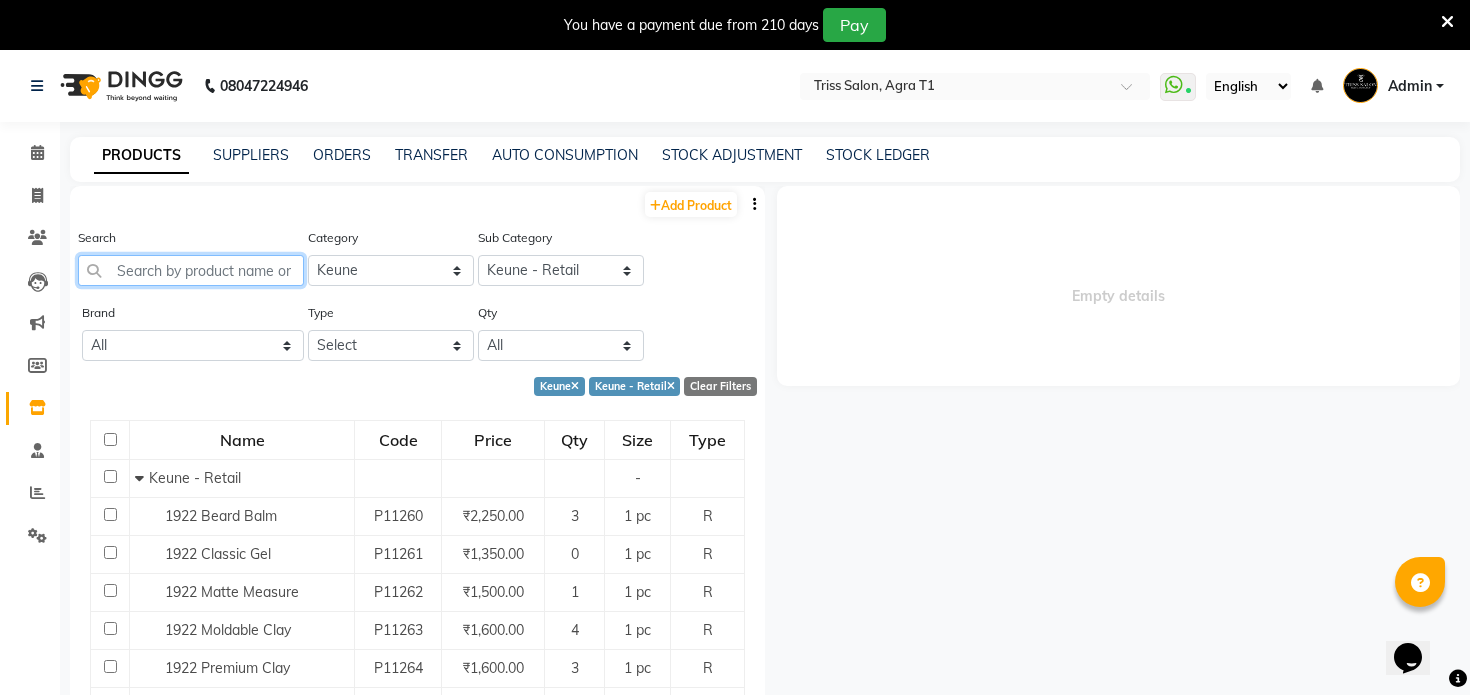 click 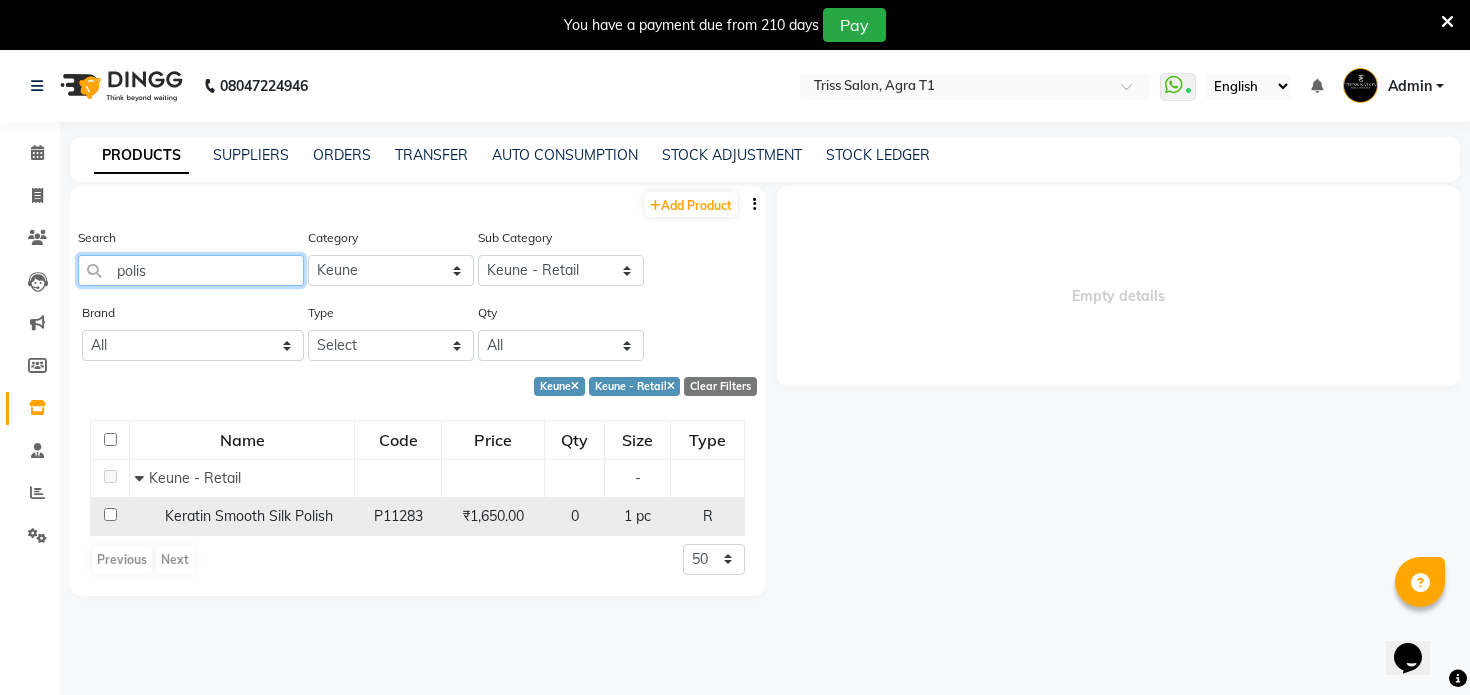 type on "polis" 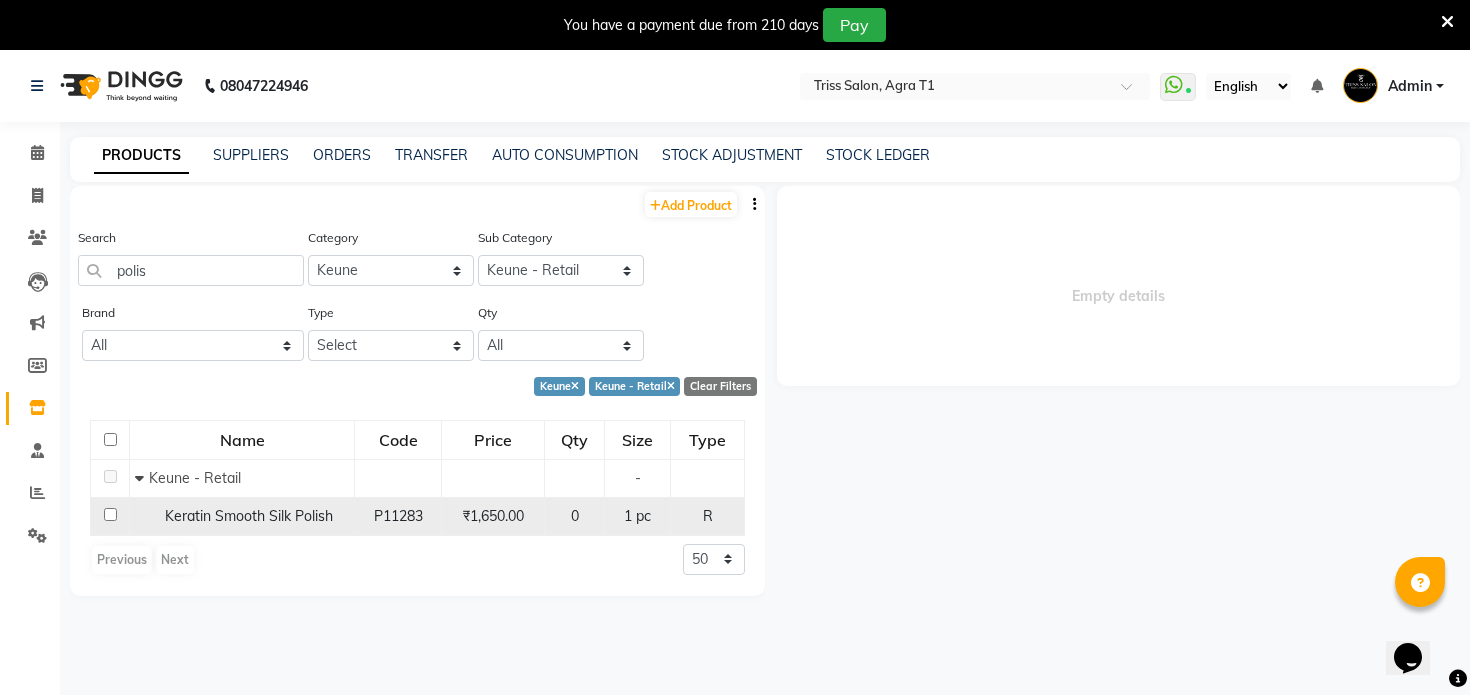 click on "Keratin Smooth Silk Polish" 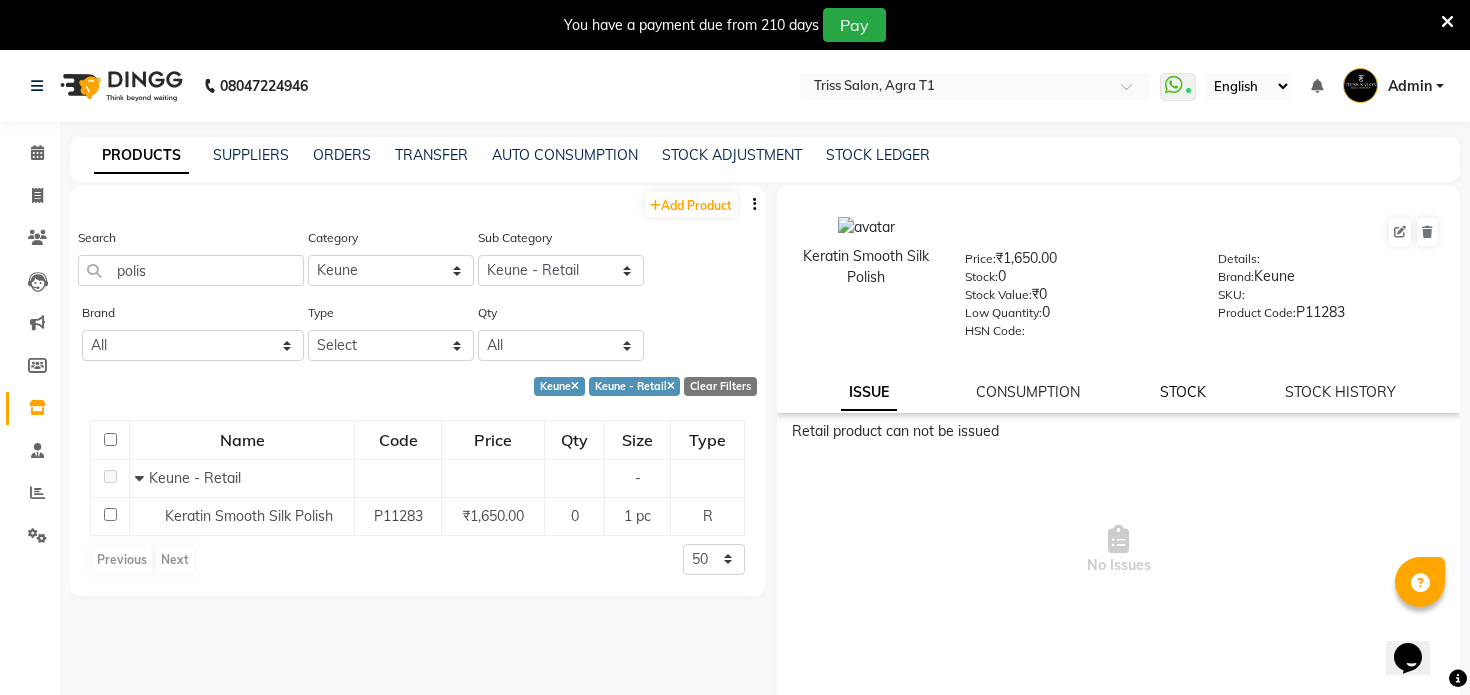 click on "STOCK" 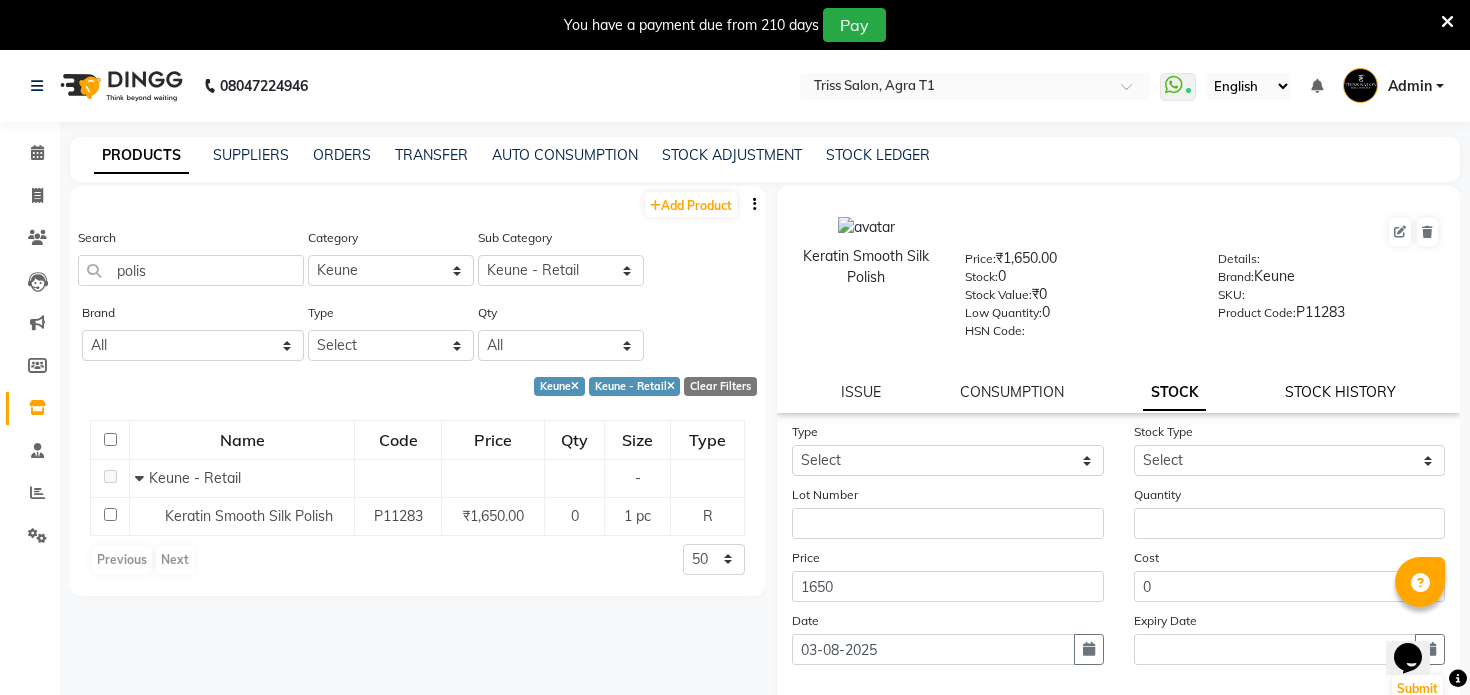 click on "STOCK HISTORY" 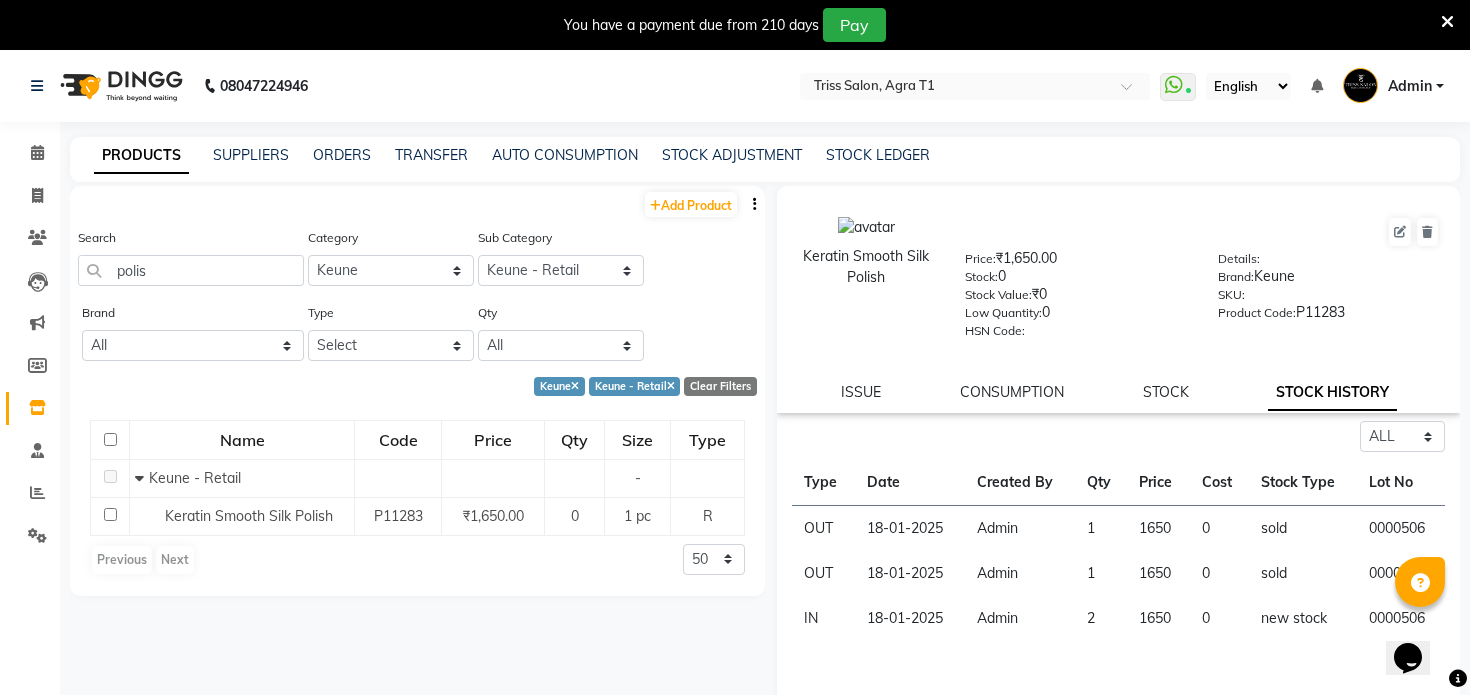 scroll, scrollTop: 93, scrollLeft: 0, axis: vertical 